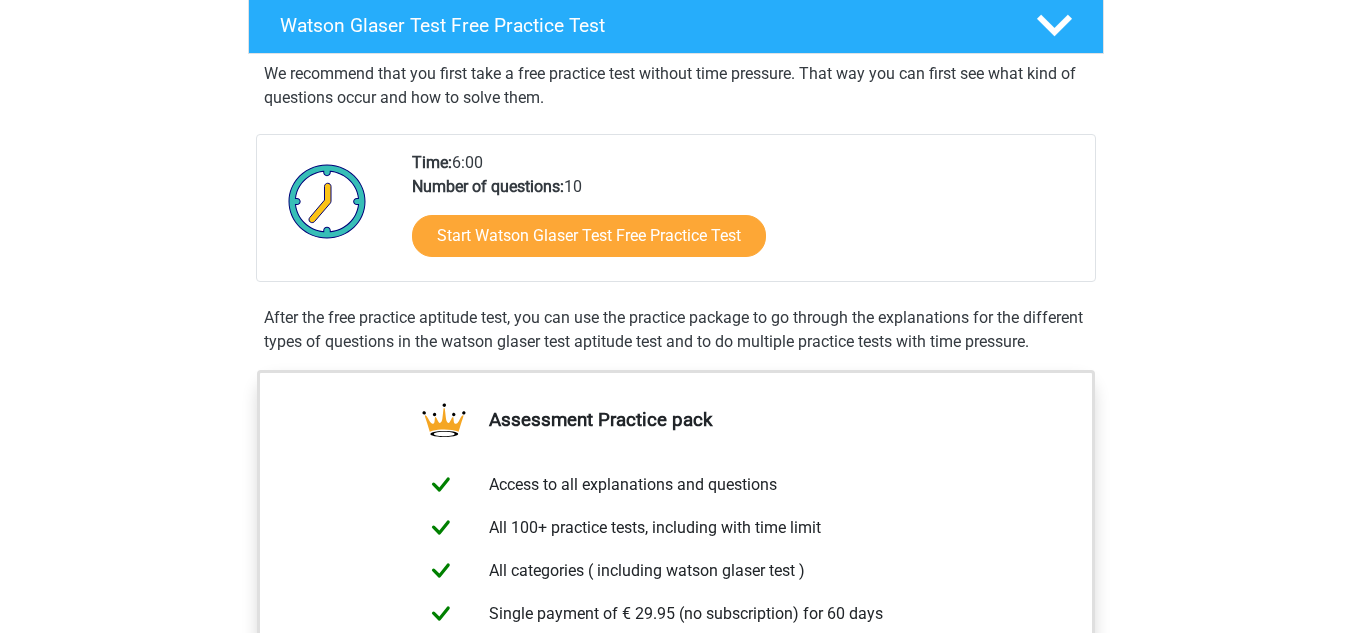 scroll, scrollTop: 332, scrollLeft: 0, axis: vertical 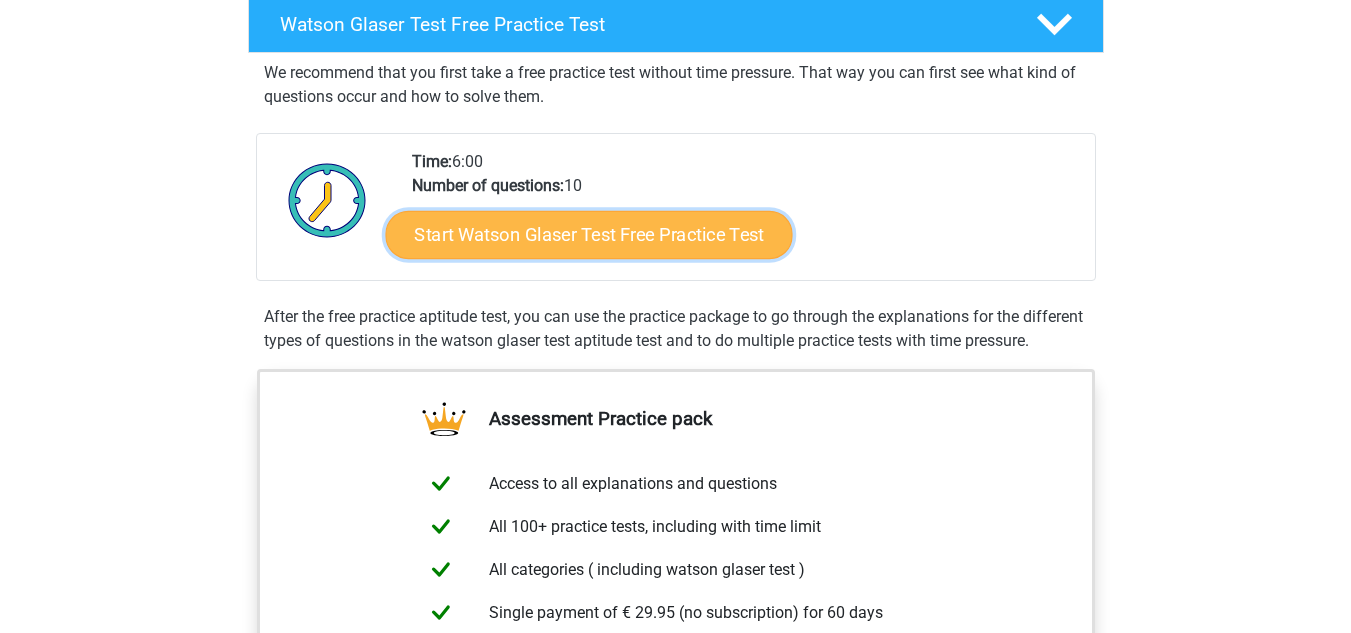 click on "Start Watson Glaser Test
Free Practice Test" at bounding box center [588, 235] 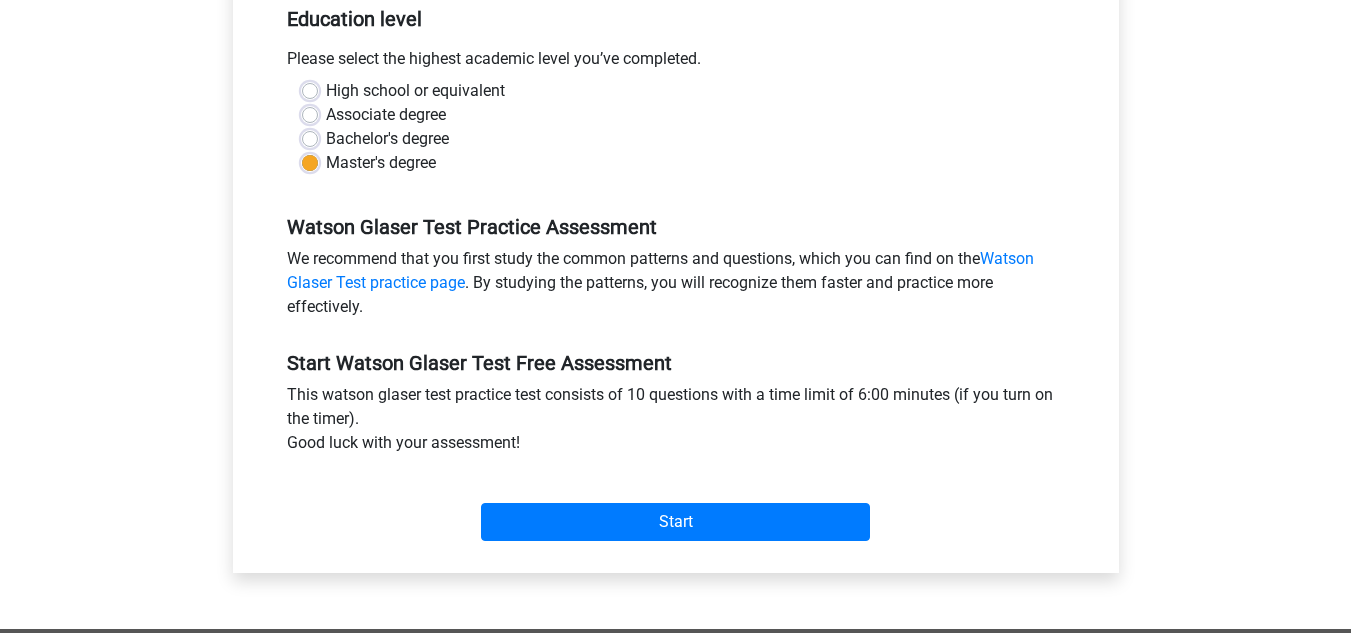 scroll, scrollTop: 435, scrollLeft: 0, axis: vertical 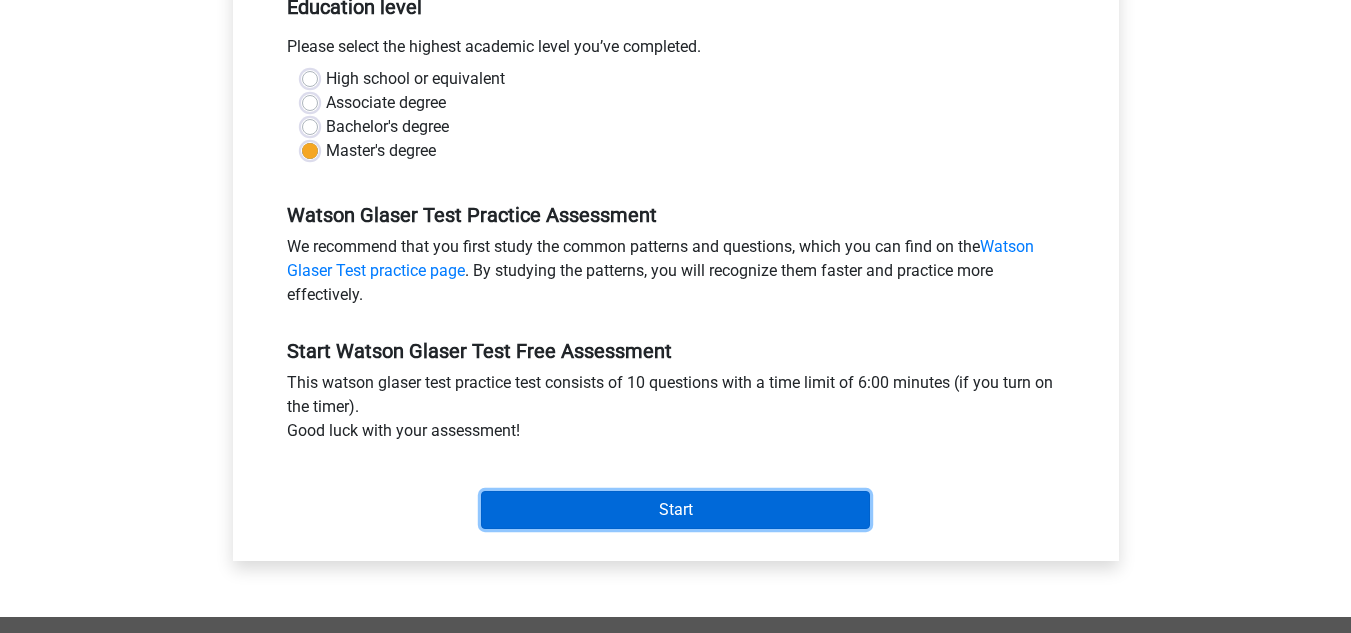 click on "Start" at bounding box center (675, 510) 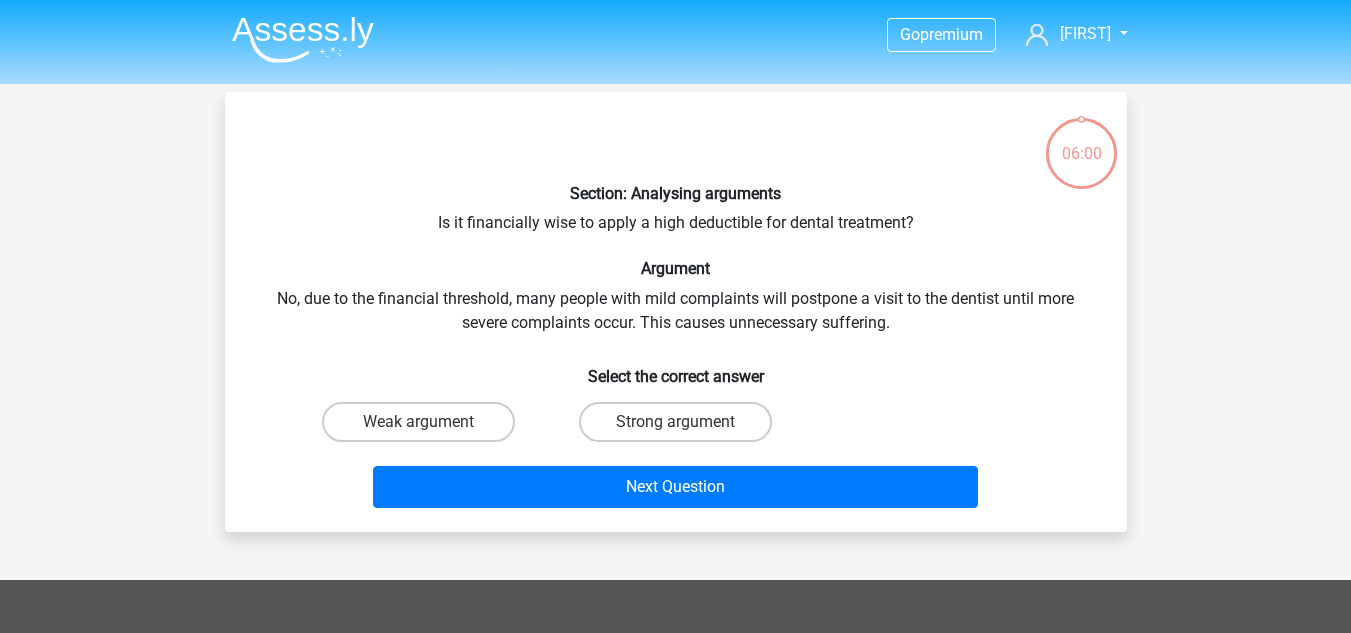 scroll, scrollTop: 0, scrollLeft: 0, axis: both 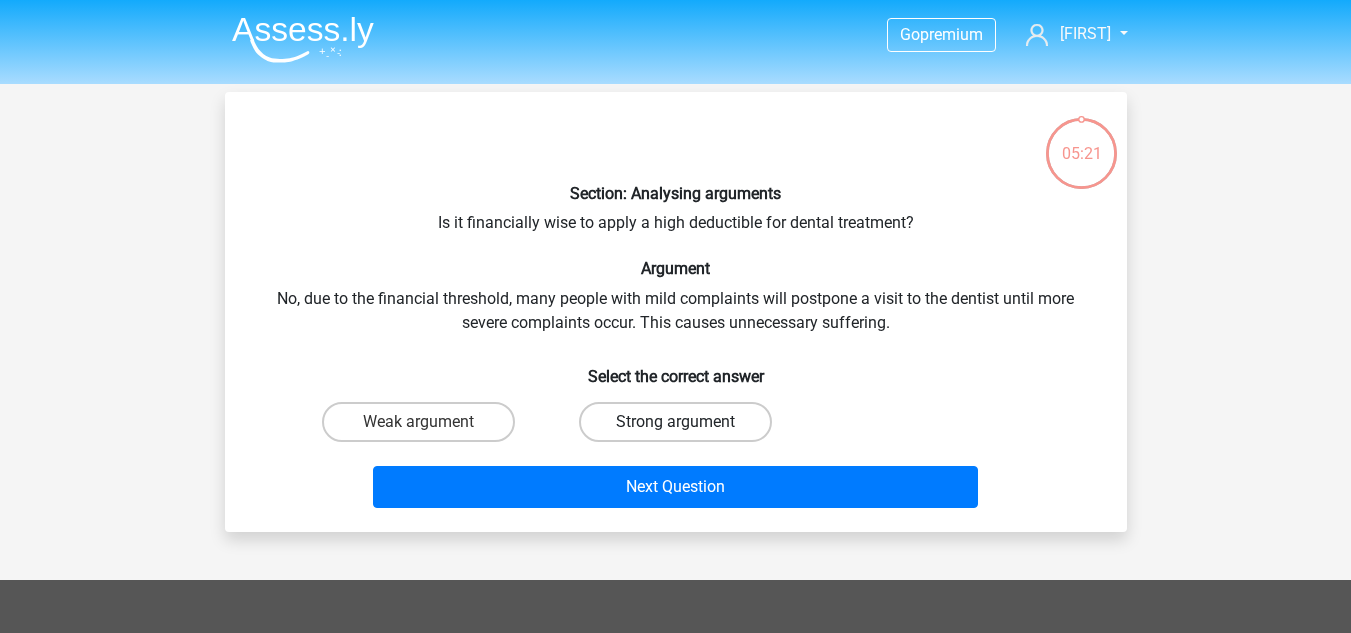 click on "Strong argument" at bounding box center [675, 422] 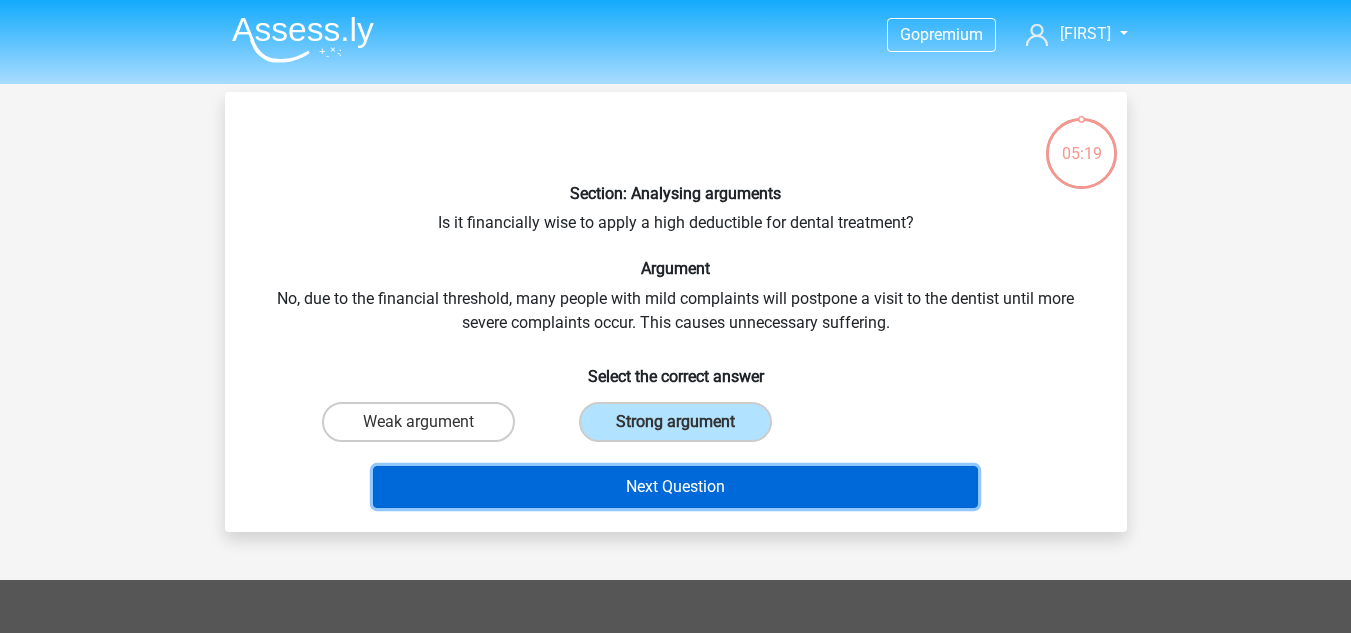 click on "Next Question" at bounding box center (675, 487) 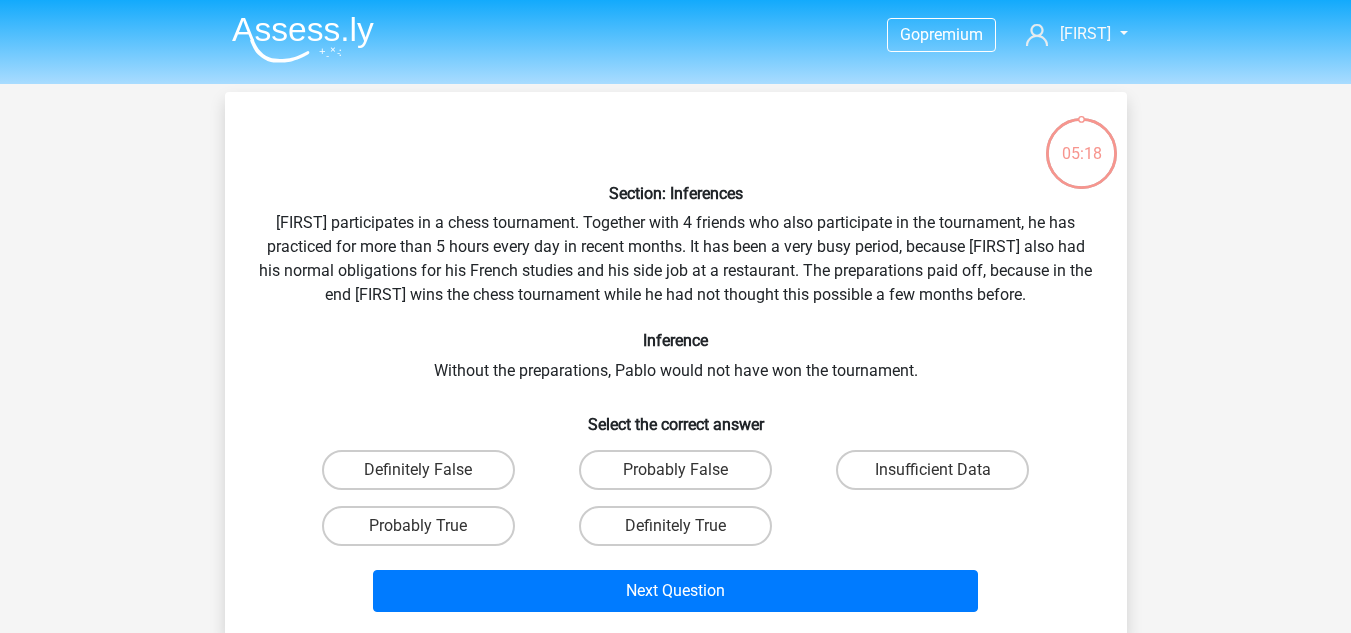 scroll, scrollTop: 92, scrollLeft: 0, axis: vertical 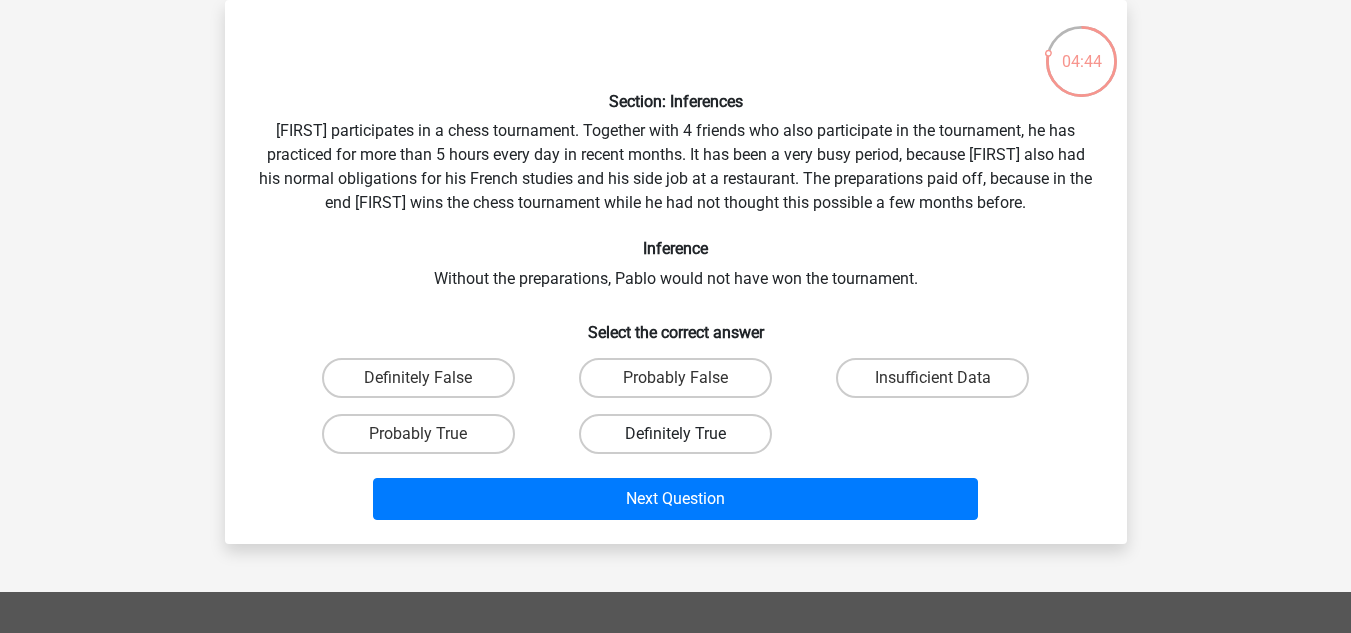 click on "Definitely True" at bounding box center [675, 434] 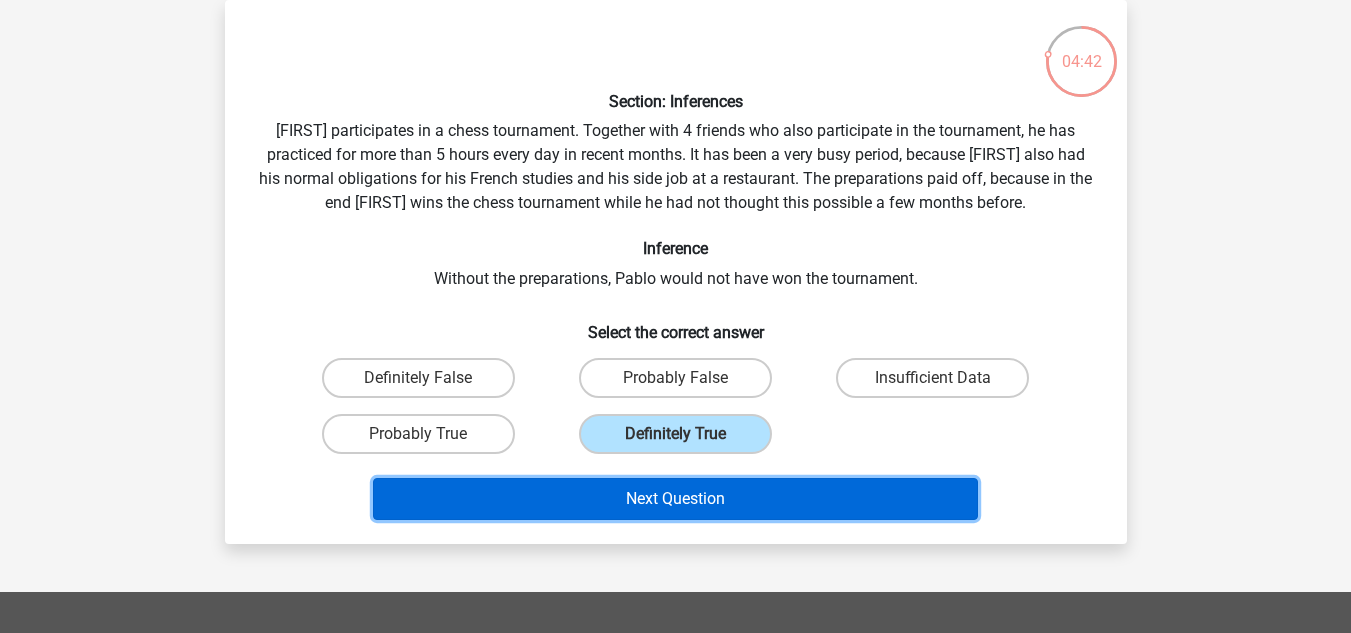 click on "Next Question" at bounding box center [675, 499] 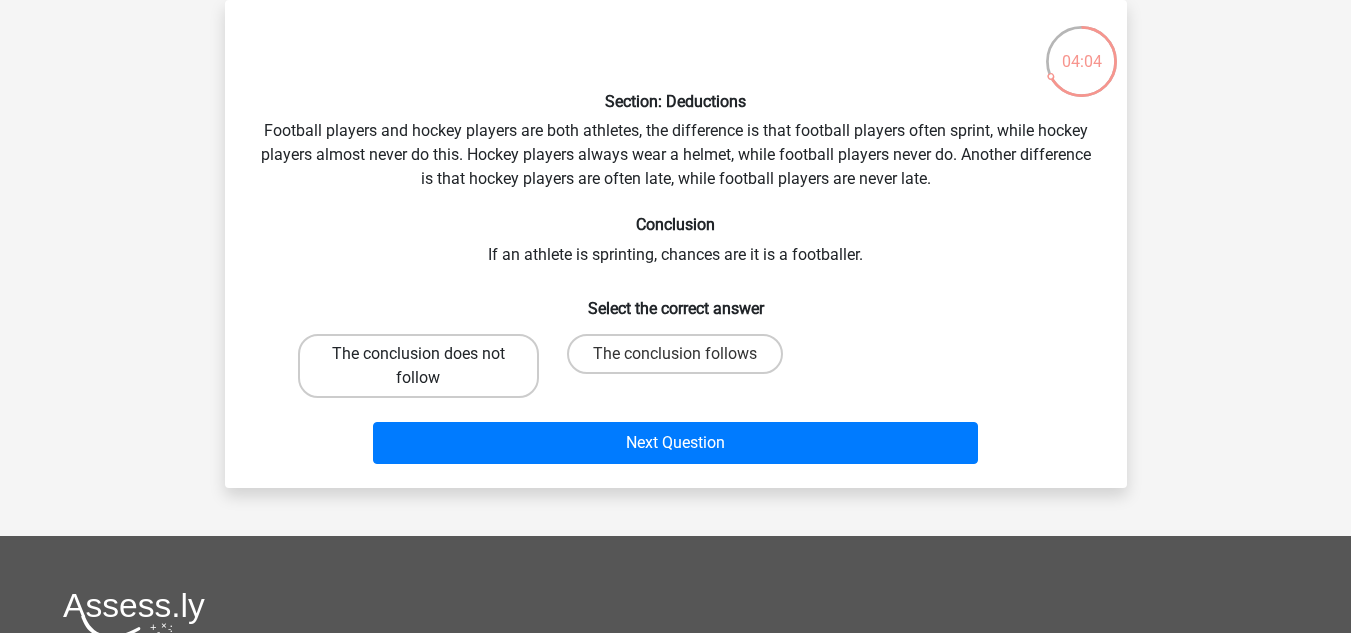 click on "The conclusion does not follow" at bounding box center [418, 366] 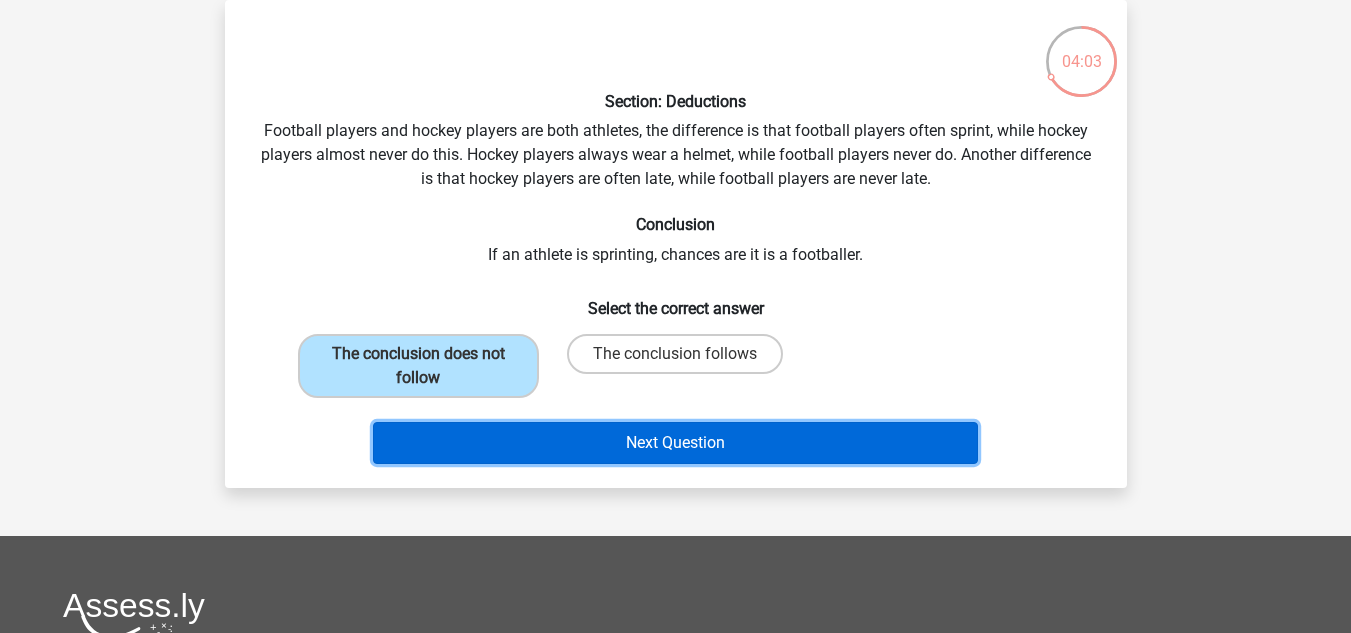 click on "Next Question" at bounding box center (675, 443) 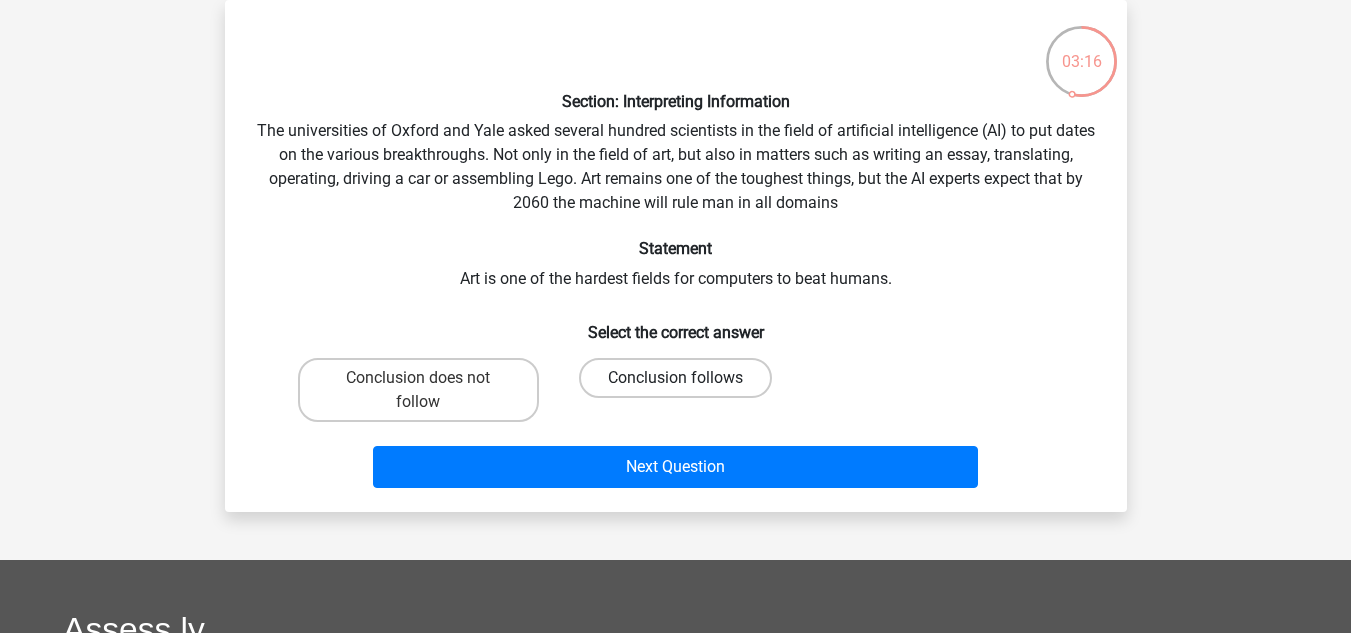 click on "Conclusion follows" at bounding box center (675, 378) 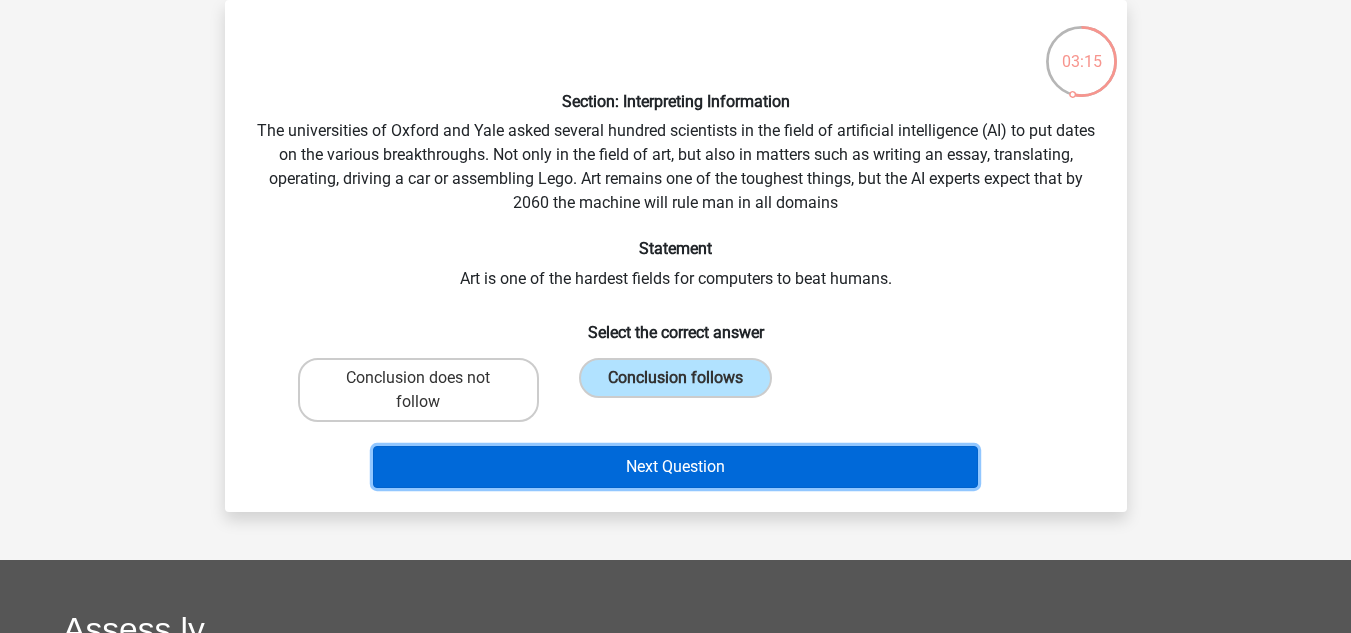 click on "Next Question" at bounding box center [675, 467] 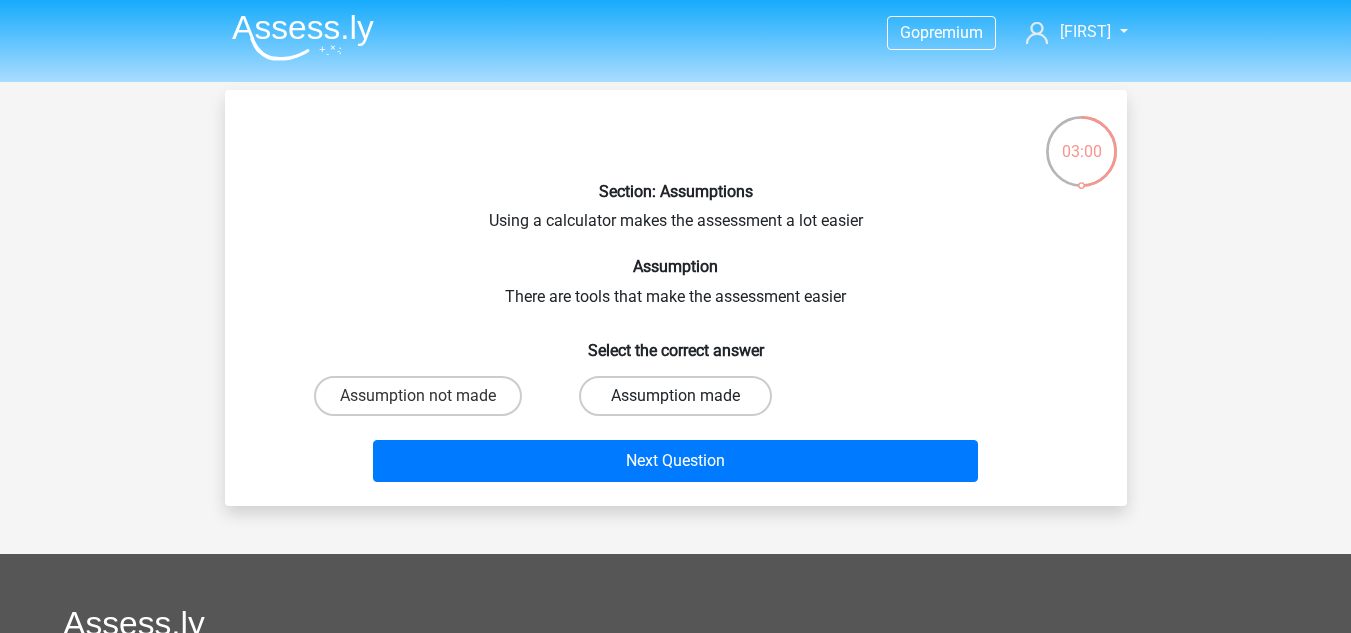 scroll, scrollTop: 0, scrollLeft: 0, axis: both 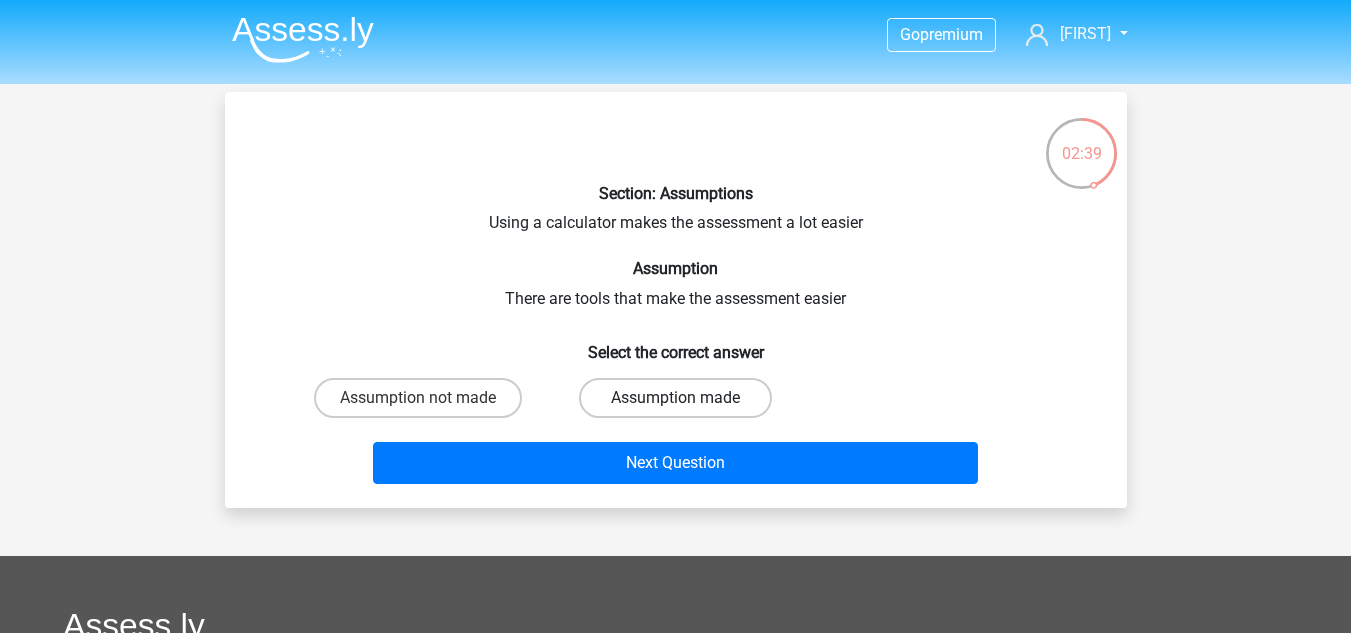 click on "Assumption made" at bounding box center [675, 398] 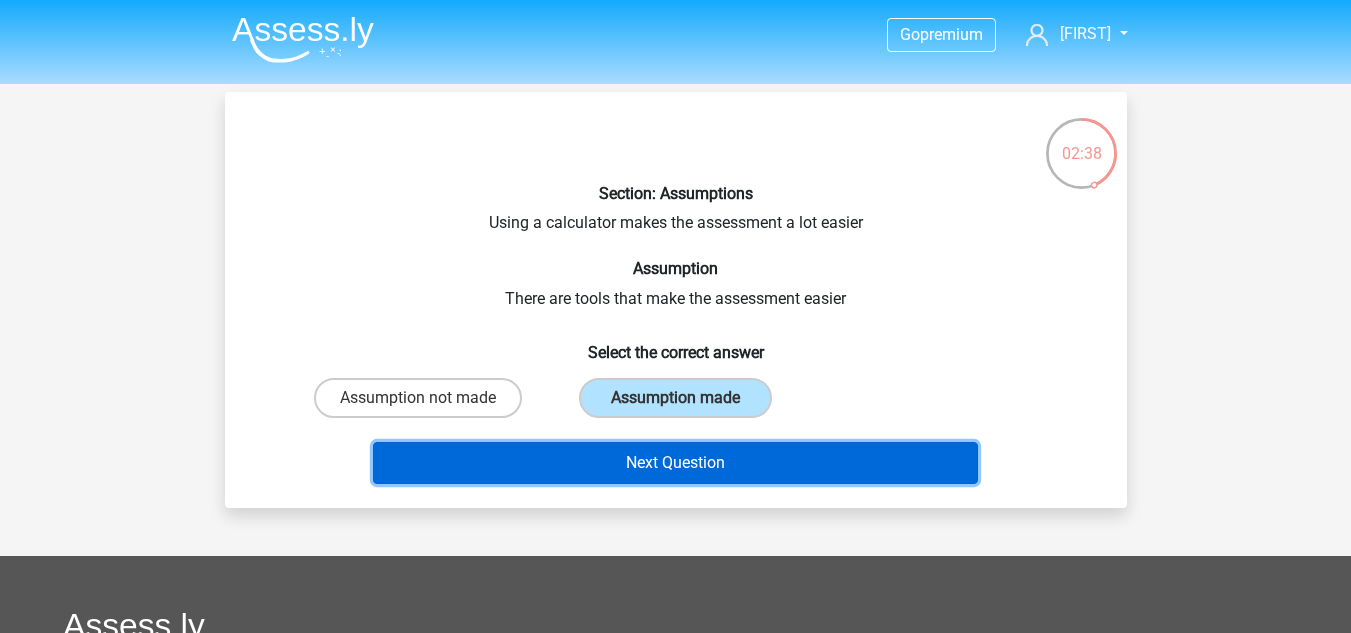 click on "Next Question" at bounding box center [675, 463] 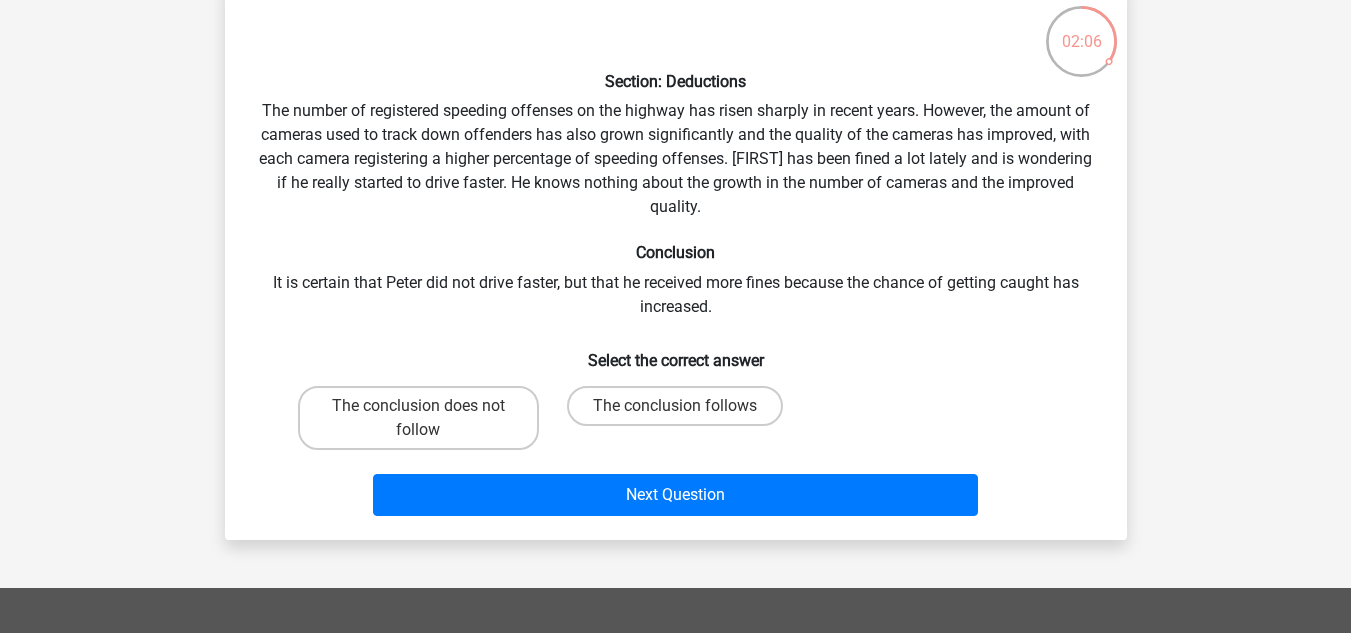 scroll, scrollTop: 109, scrollLeft: 0, axis: vertical 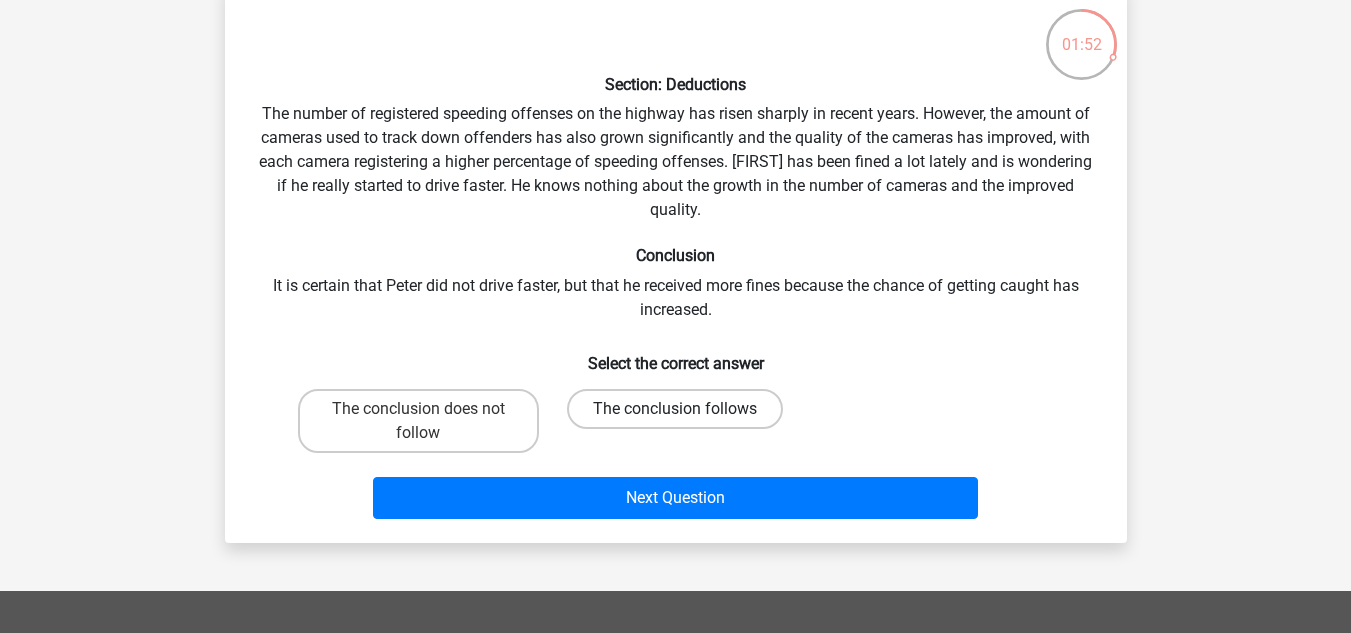 click on "The conclusion follows" at bounding box center [675, 409] 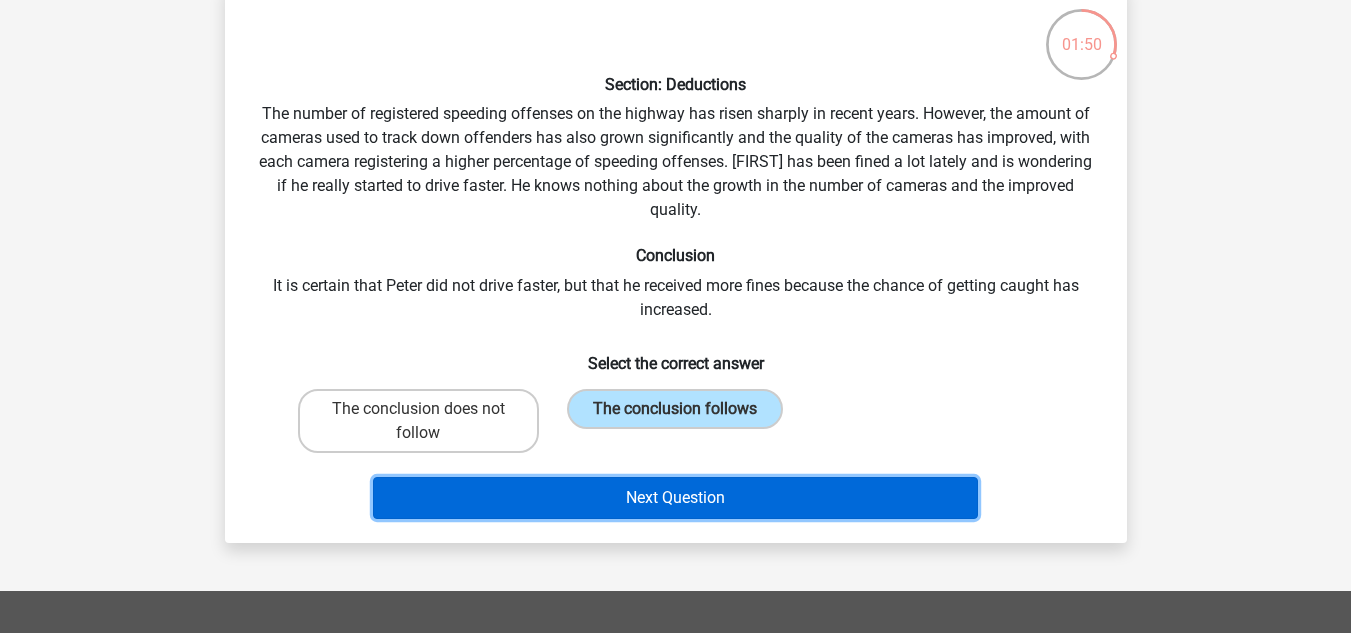click on "Next Question" at bounding box center [675, 498] 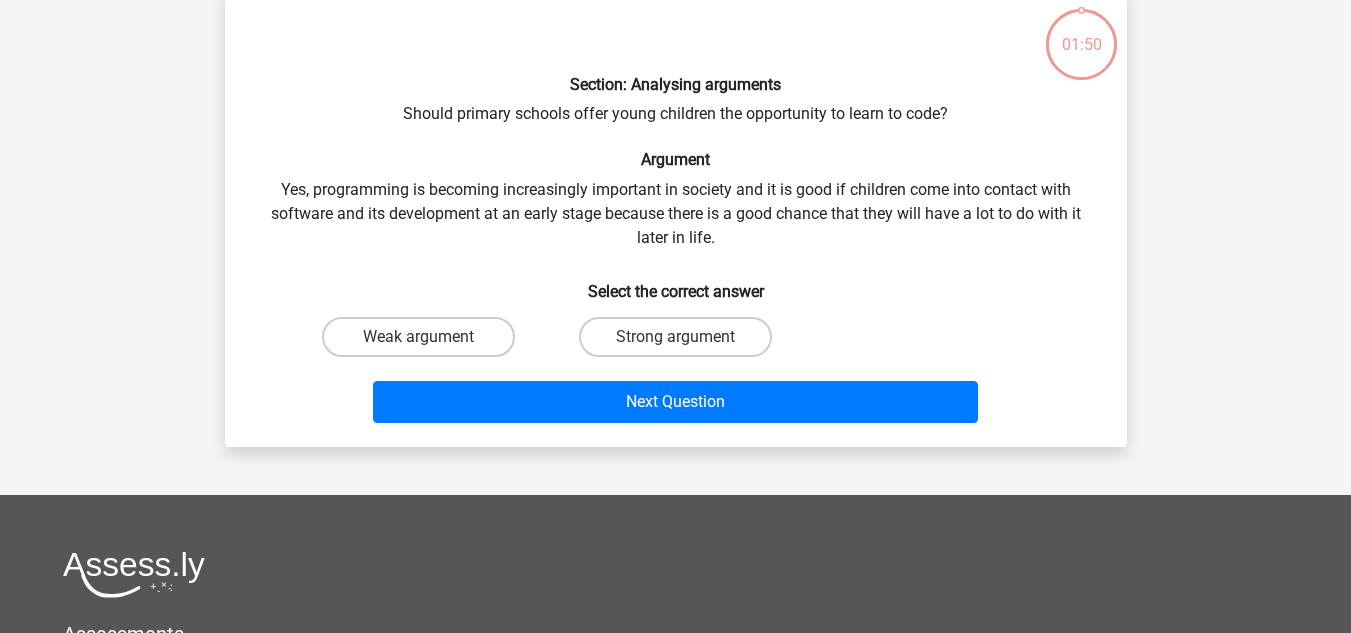scroll, scrollTop: 92, scrollLeft: 0, axis: vertical 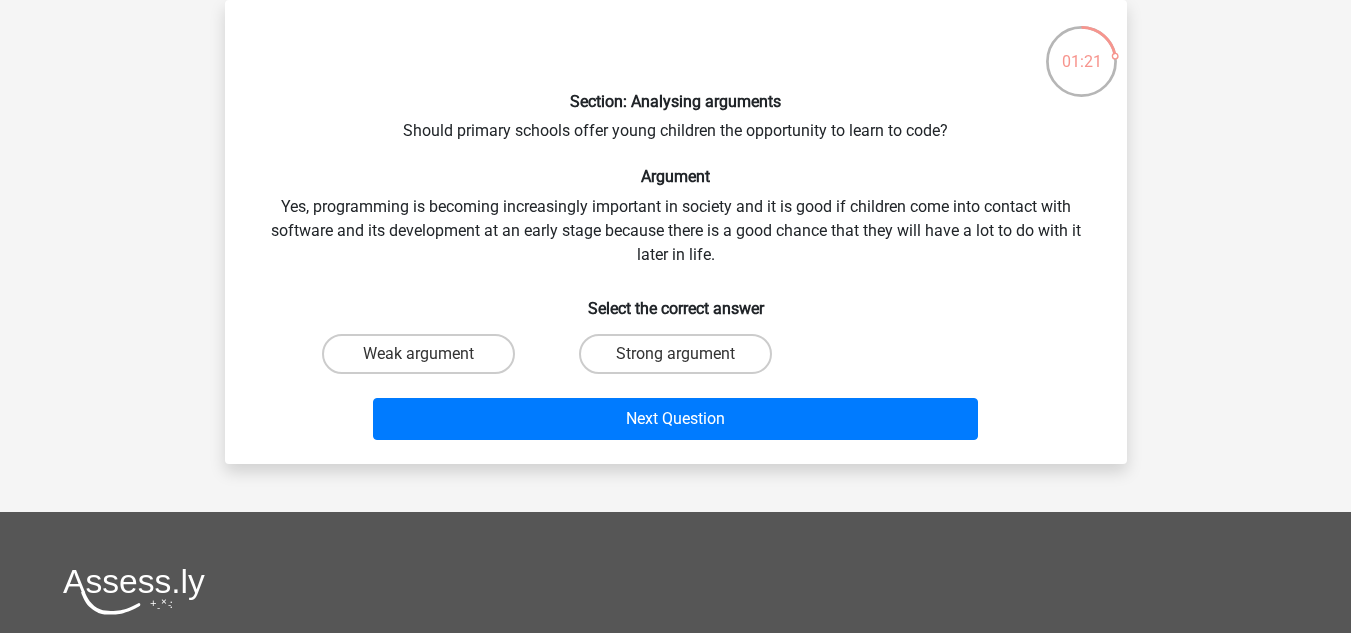 click on "Strong argument" at bounding box center [681, 360] 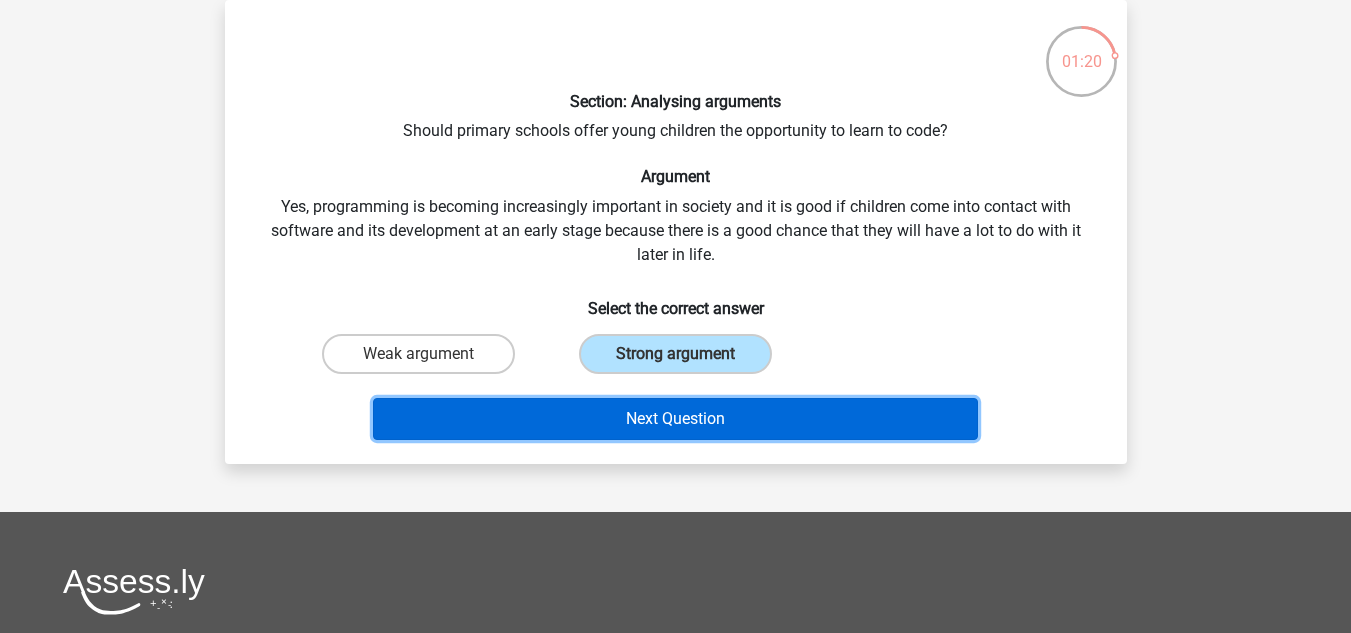 click on "Next Question" at bounding box center (675, 419) 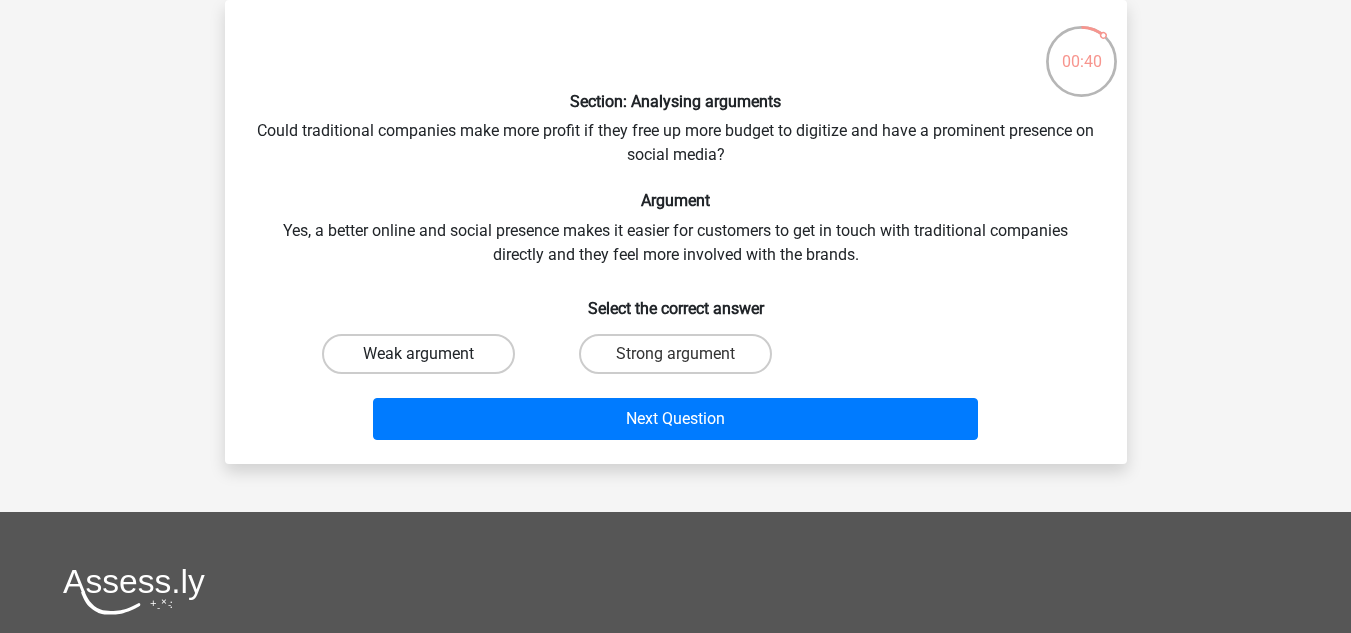 click on "Weak argument" at bounding box center [418, 354] 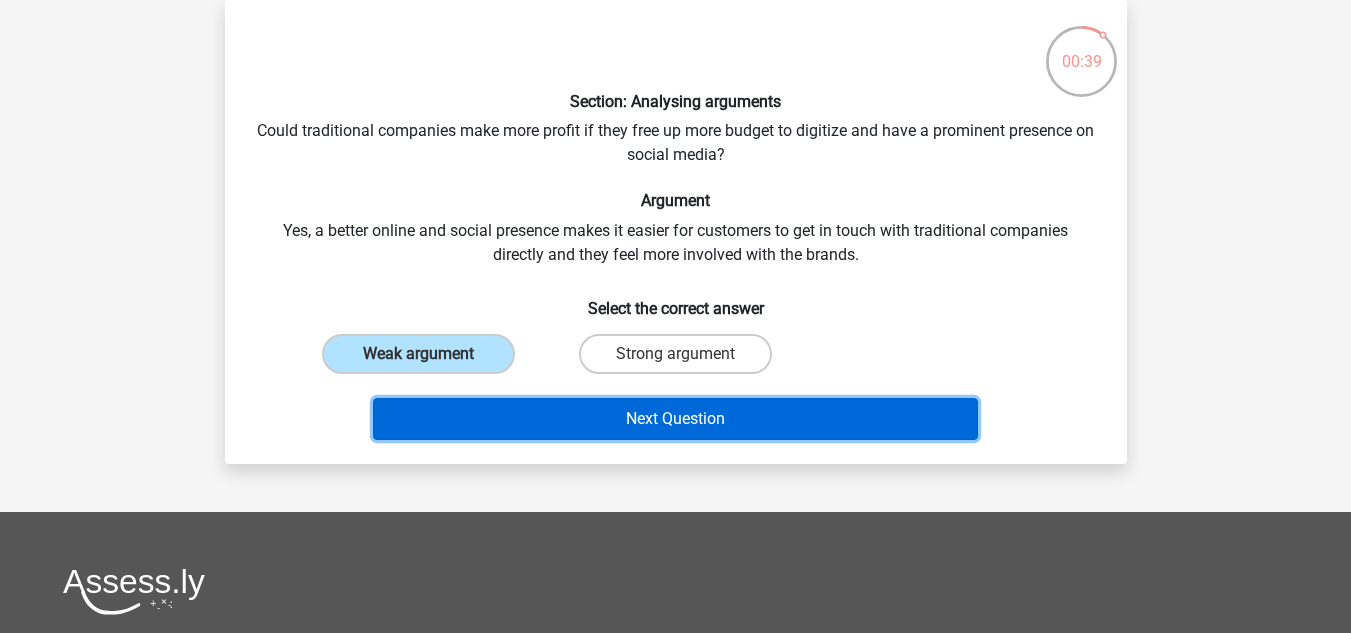 click on "Next Question" at bounding box center (675, 419) 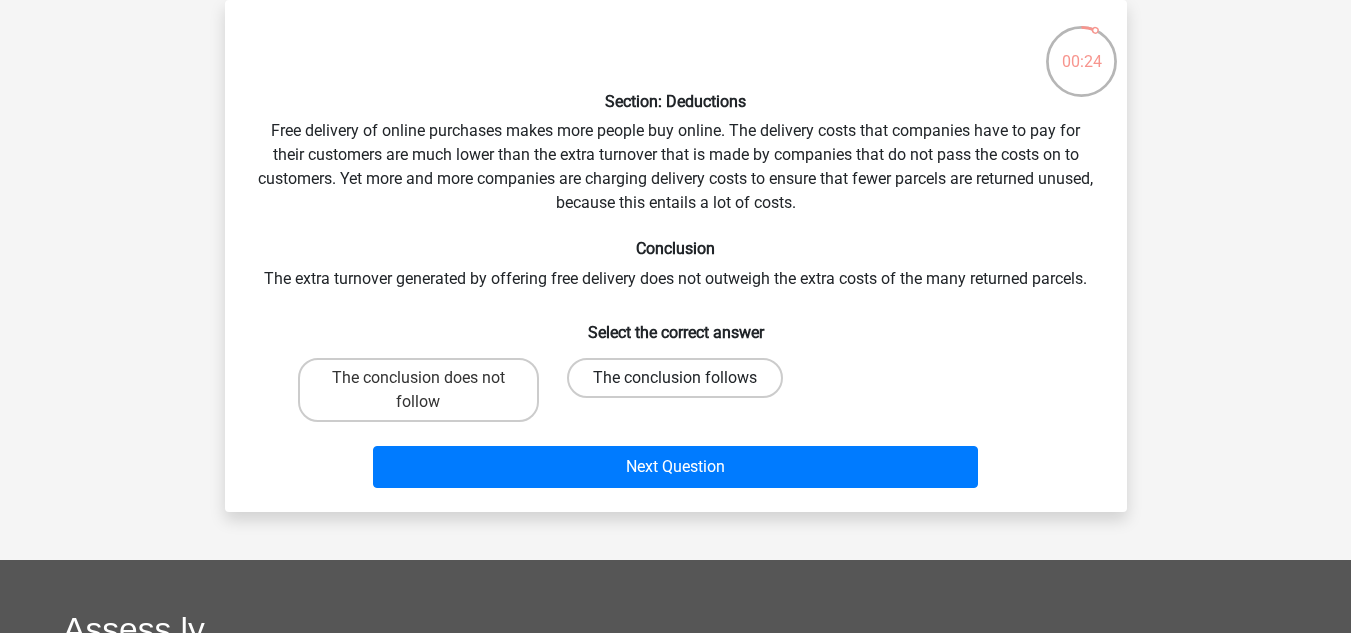 click on "The conclusion follows" at bounding box center [675, 378] 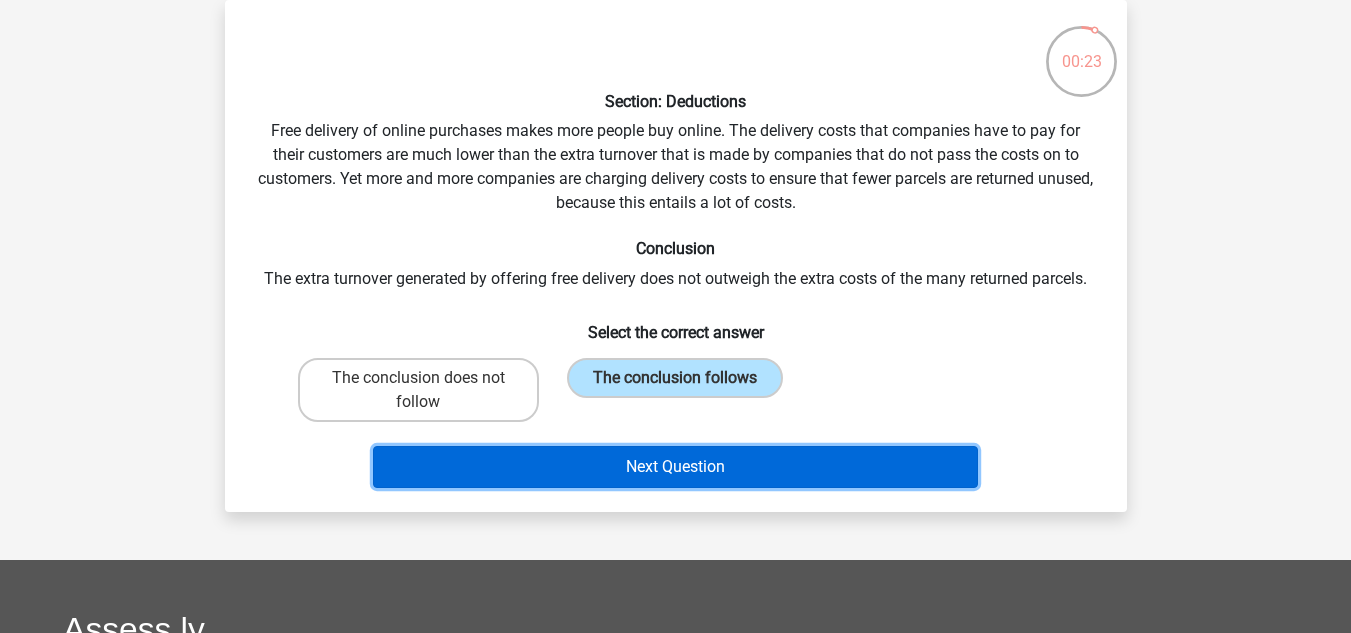 click on "Next Question" at bounding box center (675, 467) 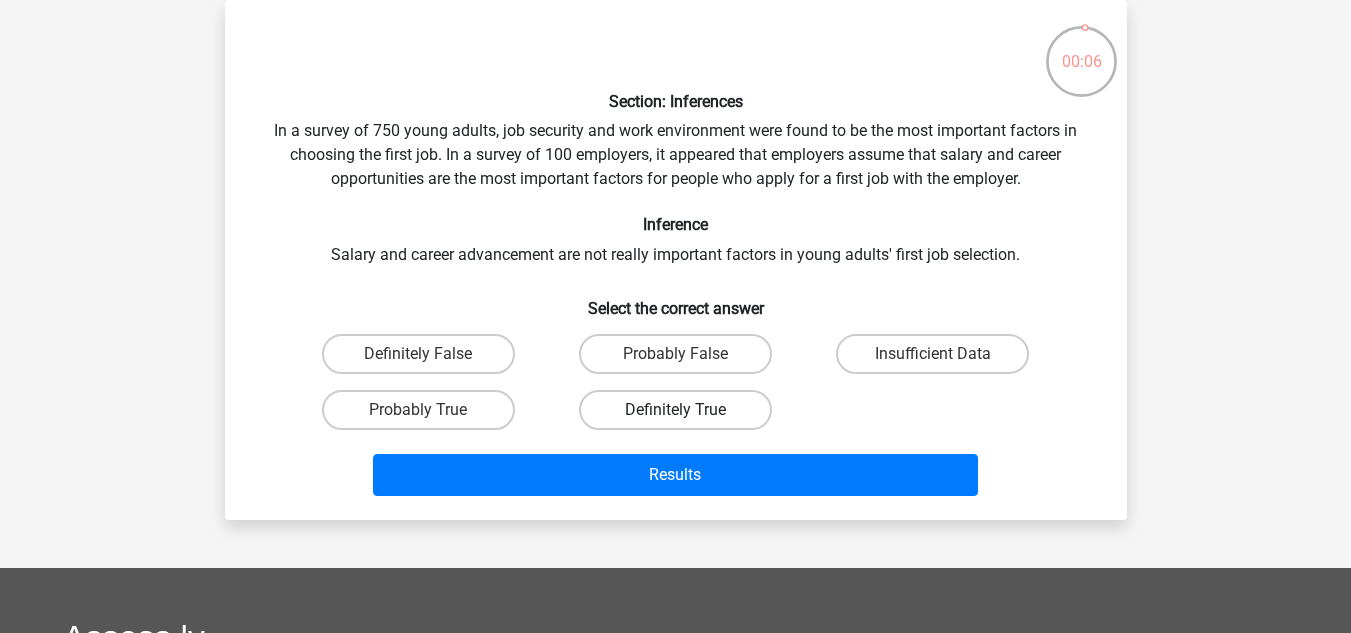 click on "Definitely True" at bounding box center [675, 410] 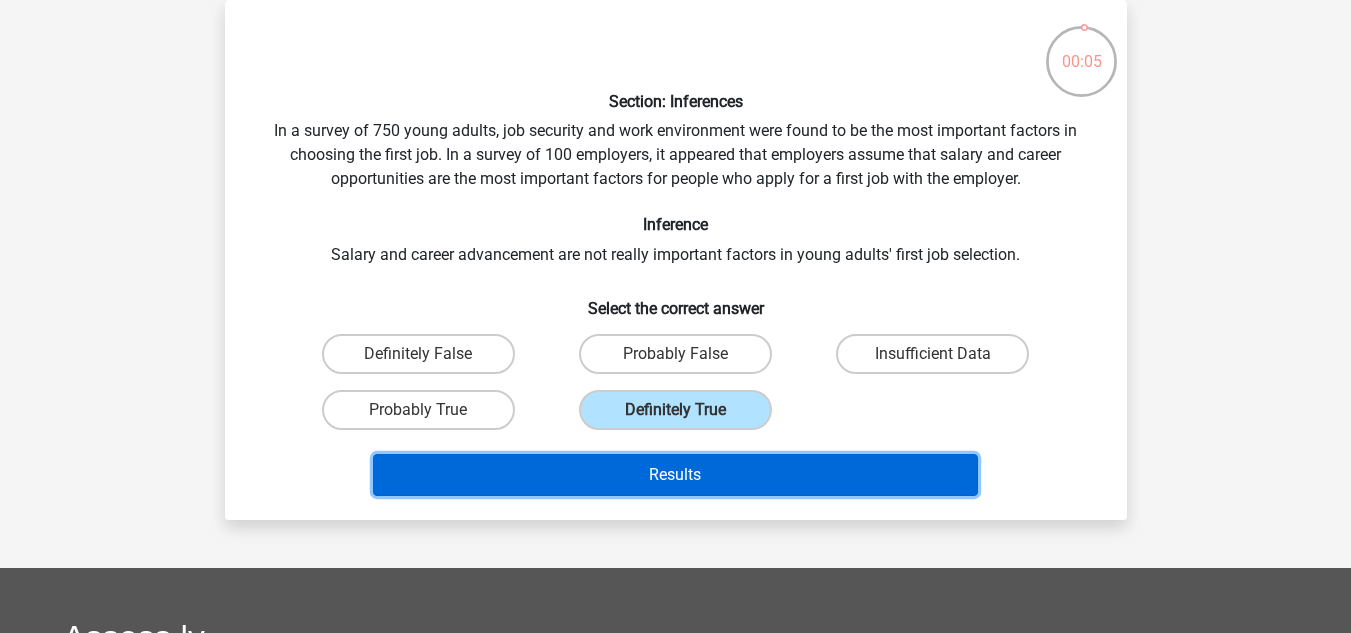 click on "Results" at bounding box center (675, 475) 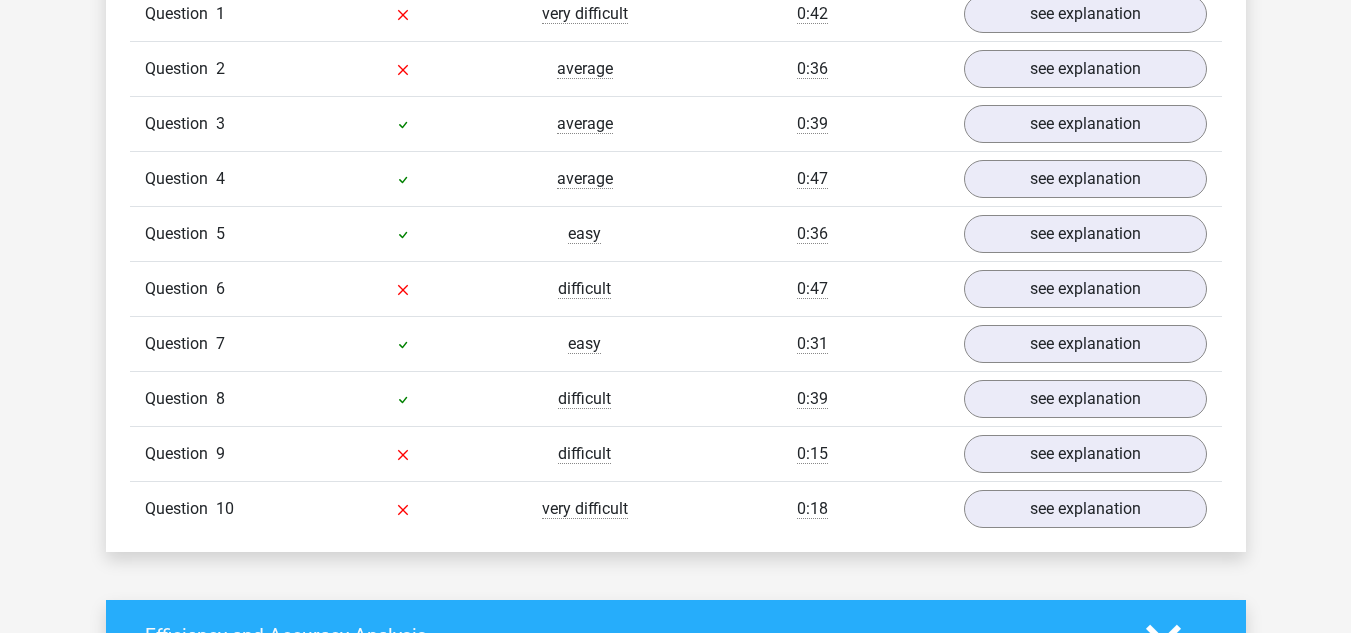 scroll, scrollTop: 1696, scrollLeft: 0, axis: vertical 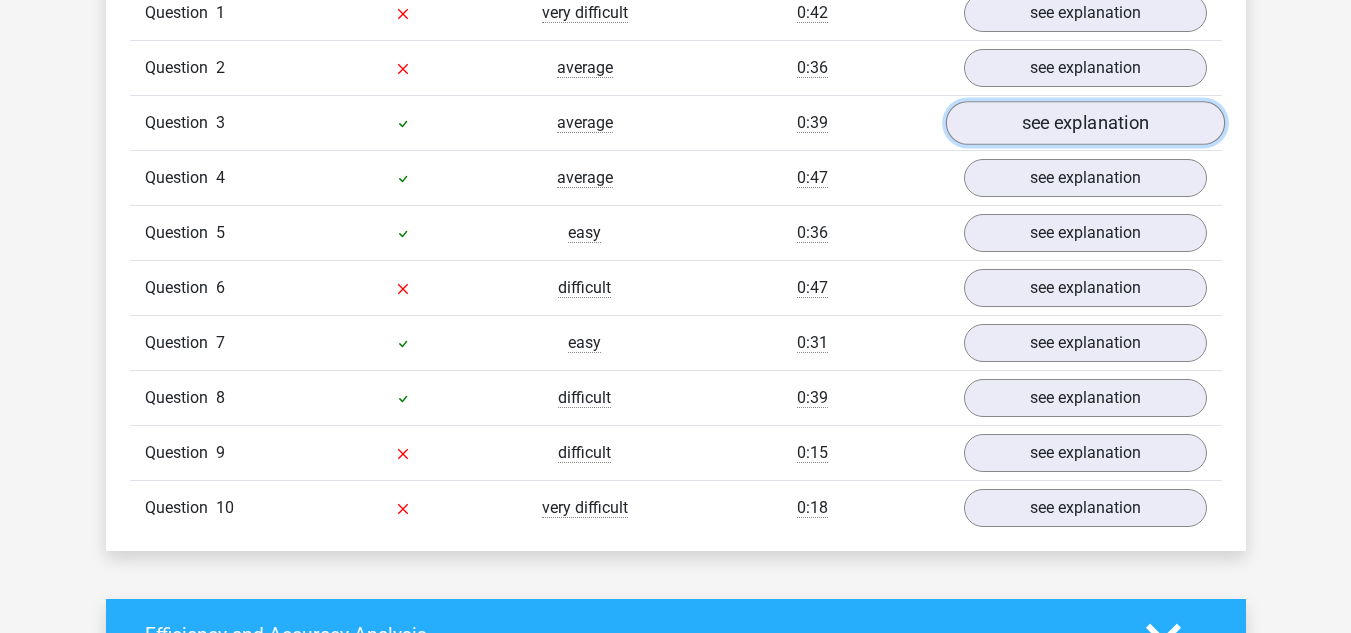 click on "see explanation" at bounding box center [1084, 123] 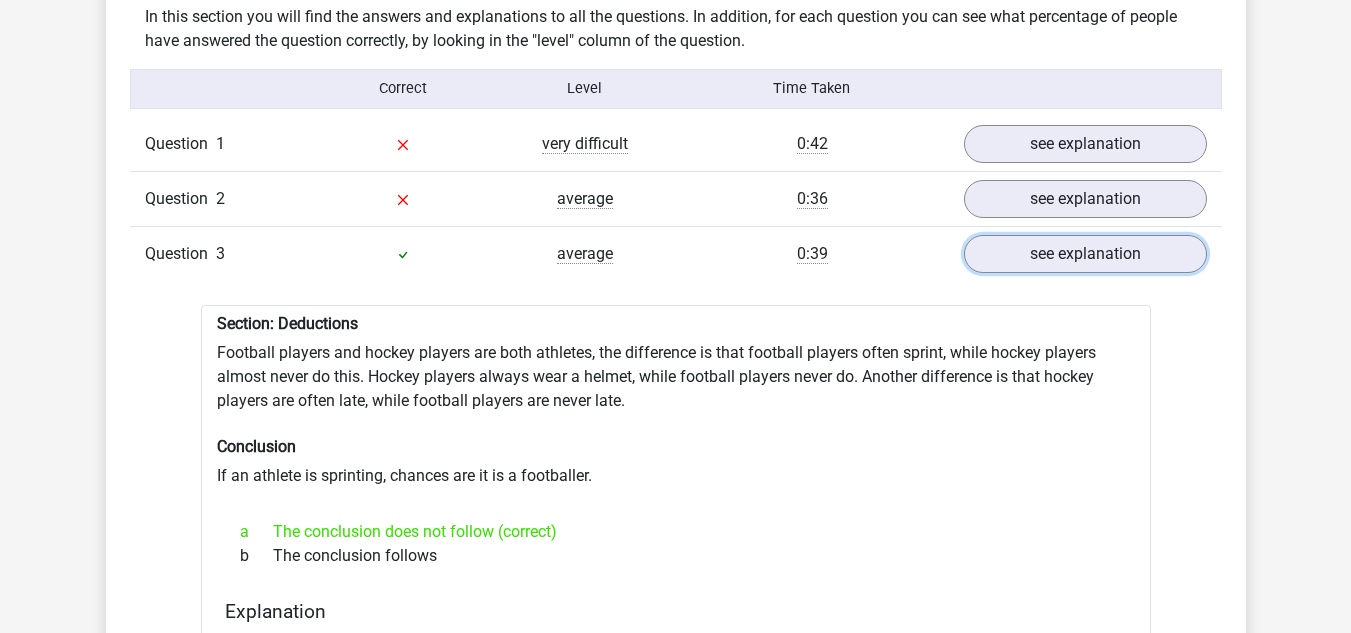 scroll, scrollTop: 1554, scrollLeft: 0, axis: vertical 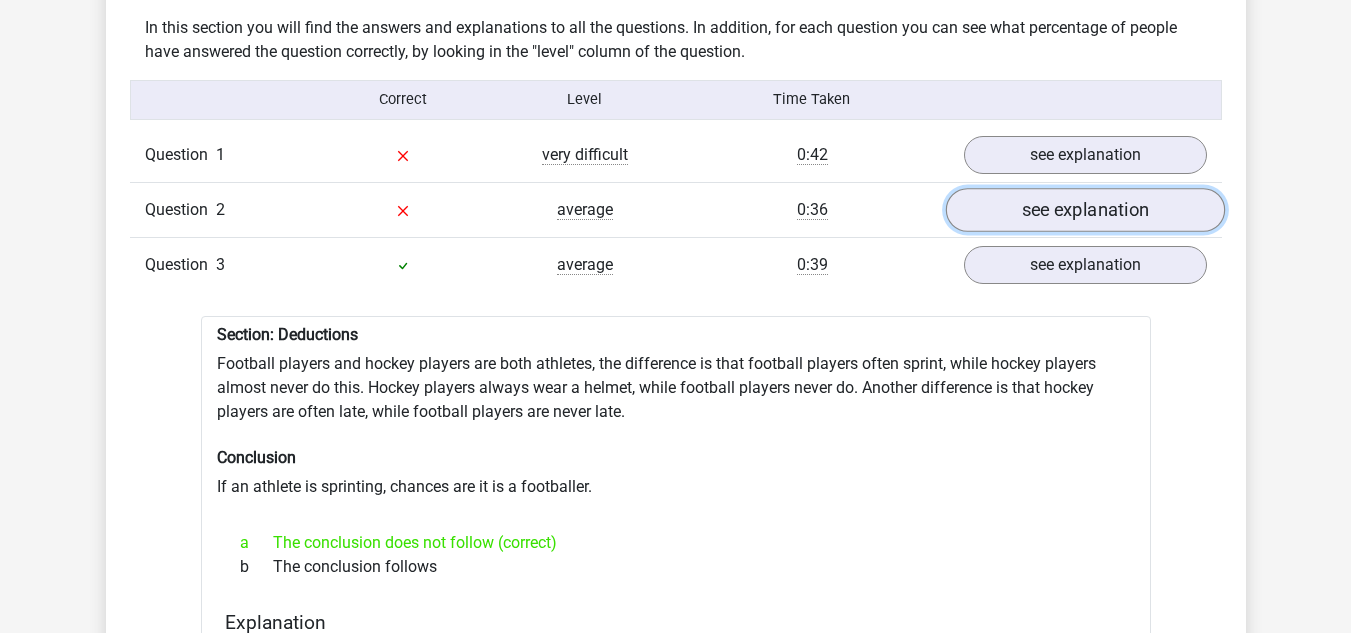click on "see explanation" at bounding box center (1084, 210) 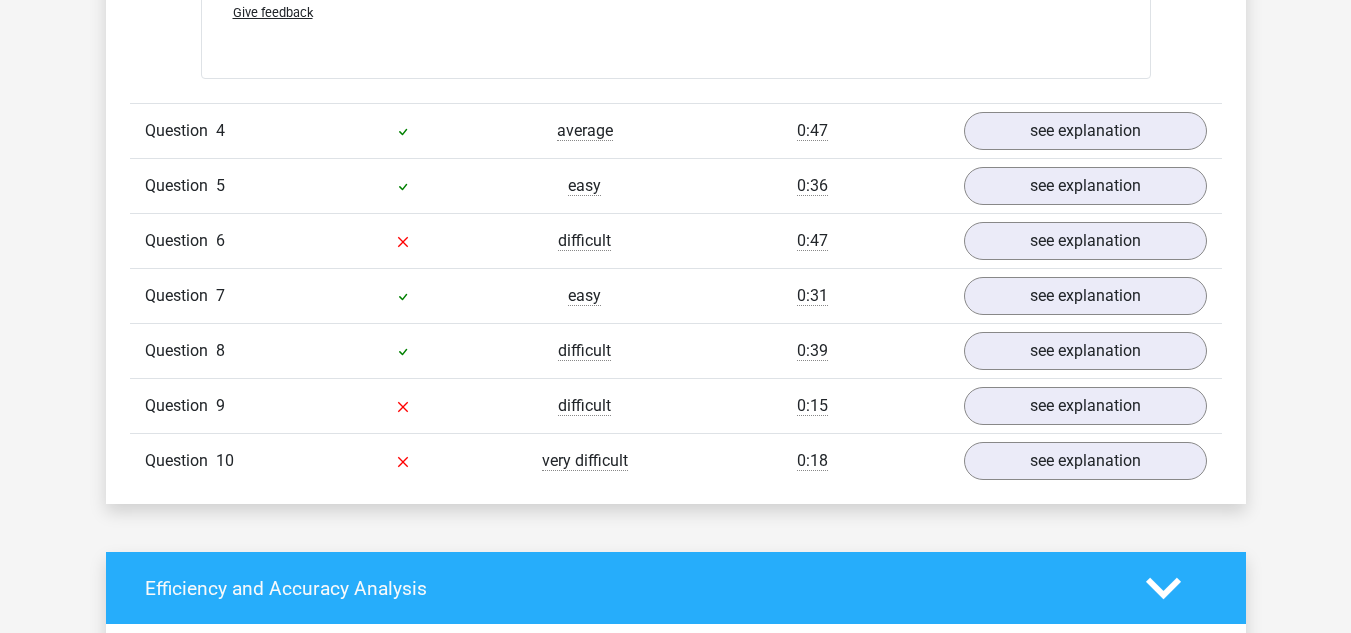 scroll, scrollTop: 3463, scrollLeft: 0, axis: vertical 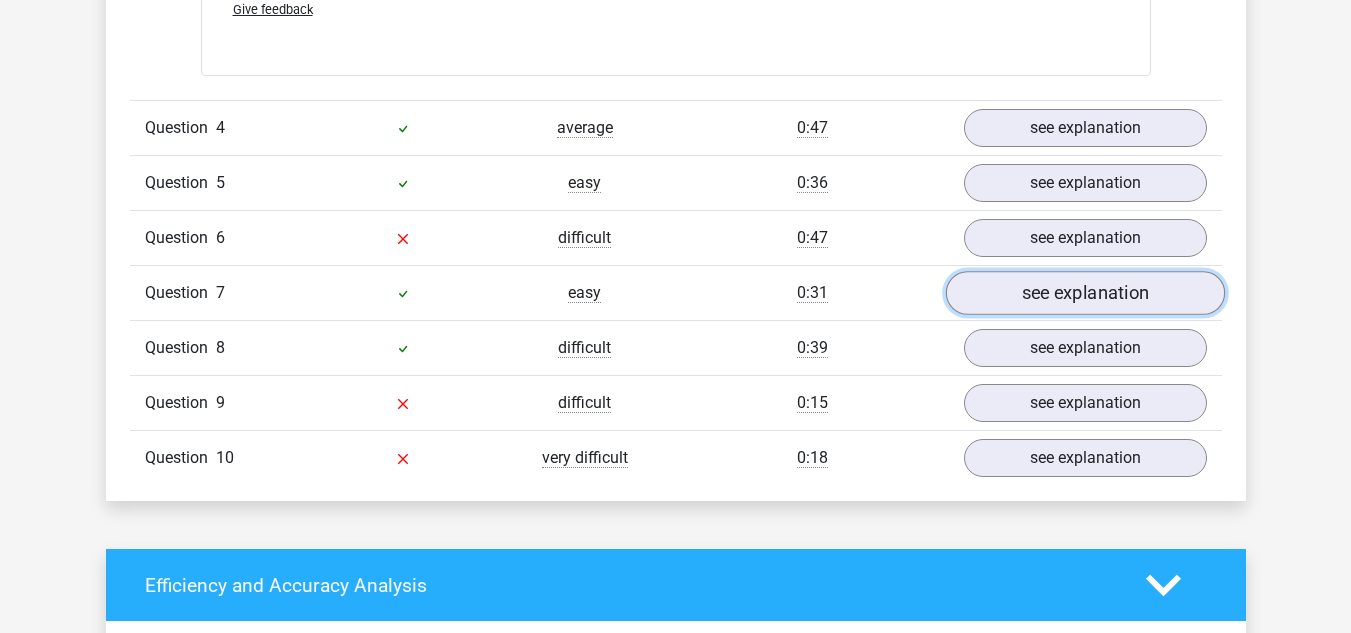 click on "see explanation" at bounding box center (1084, 293) 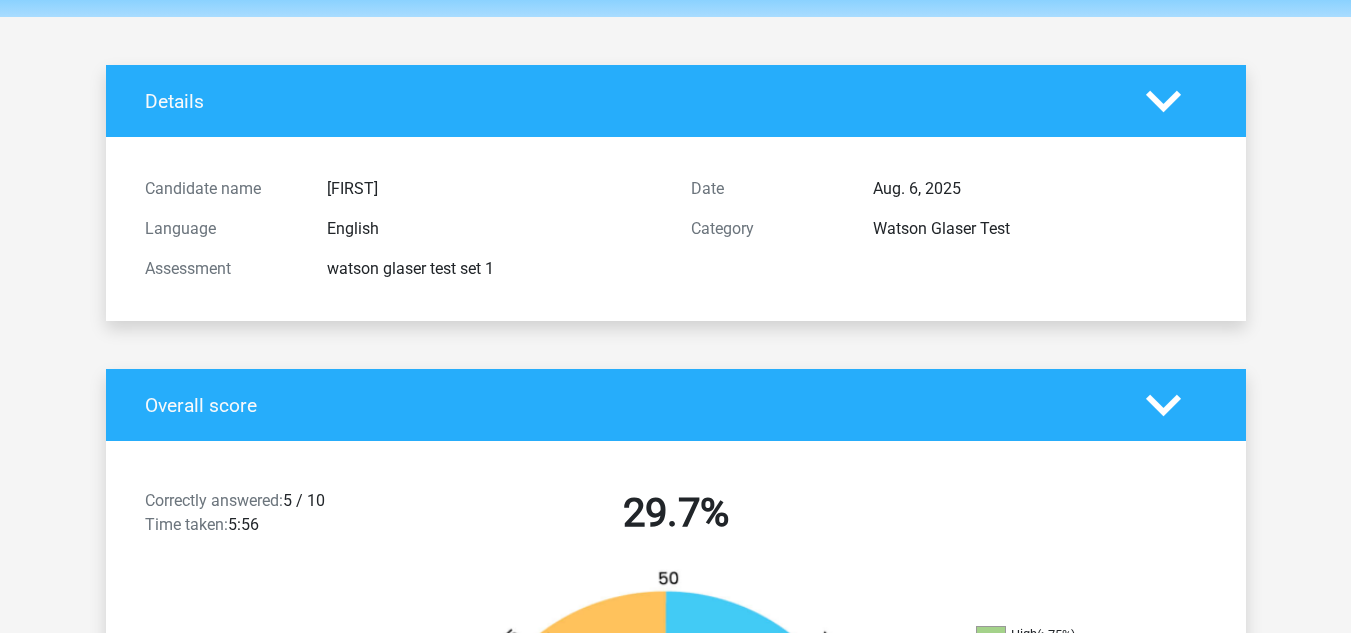 scroll, scrollTop: 47, scrollLeft: 0, axis: vertical 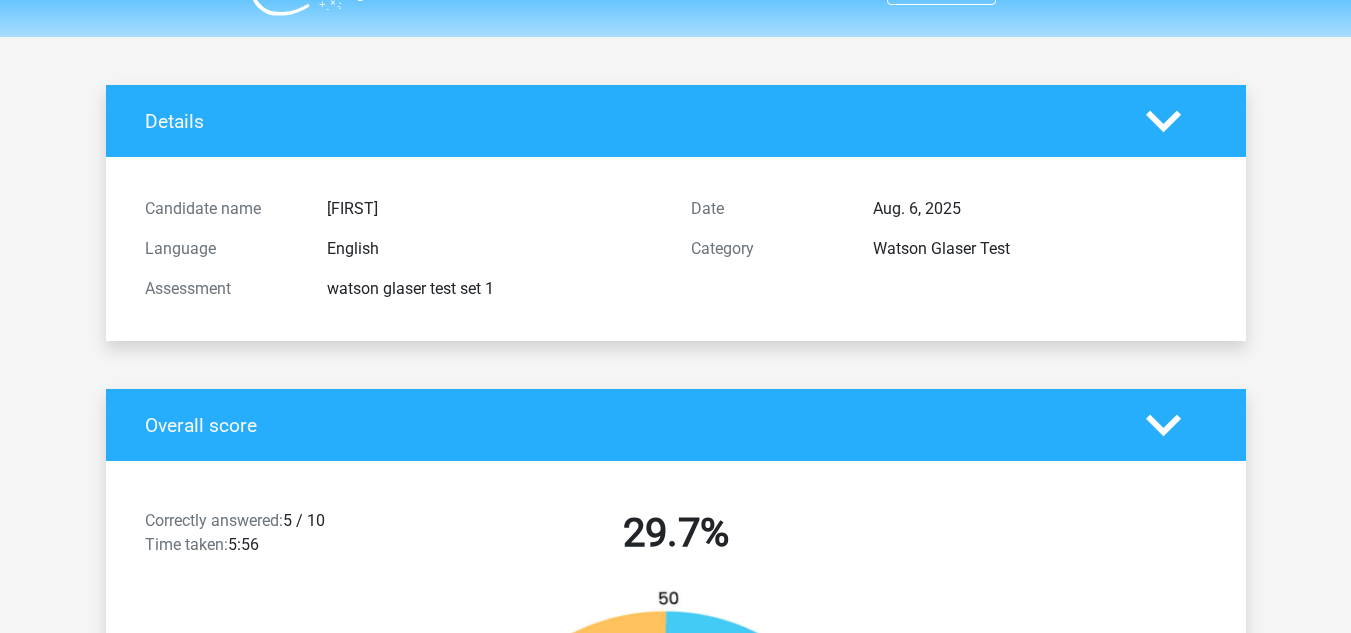 click 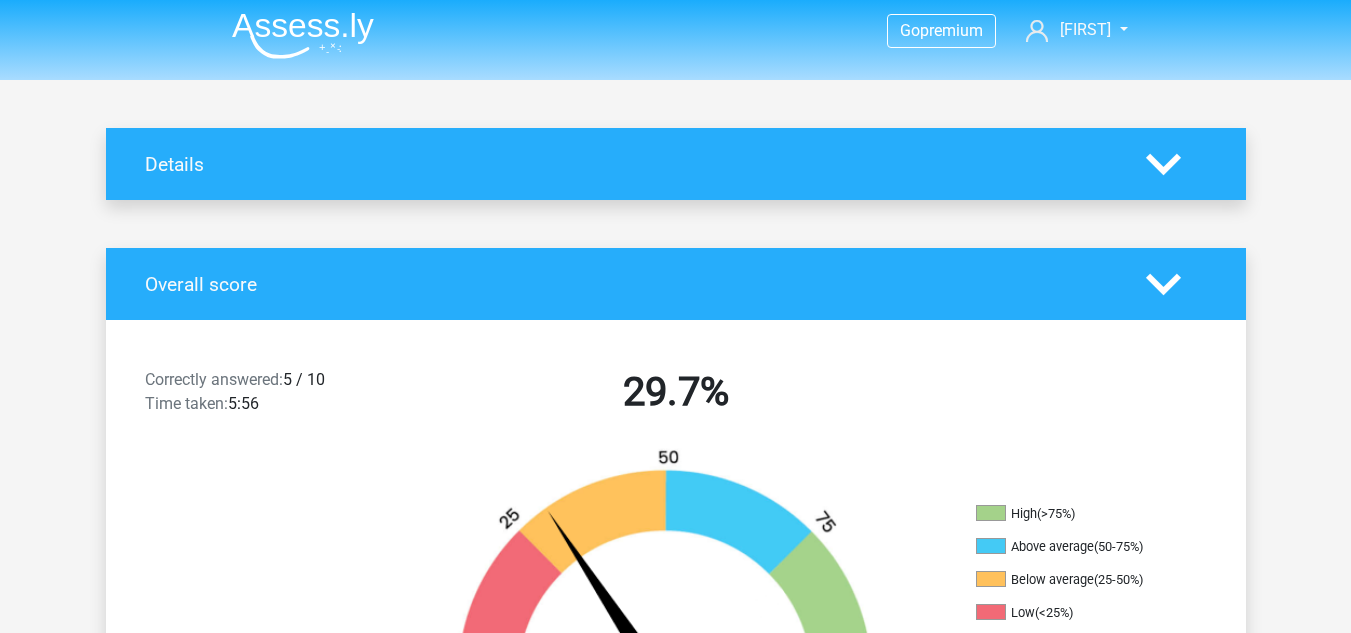 scroll, scrollTop: 0, scrollLeft: 0, axis: both 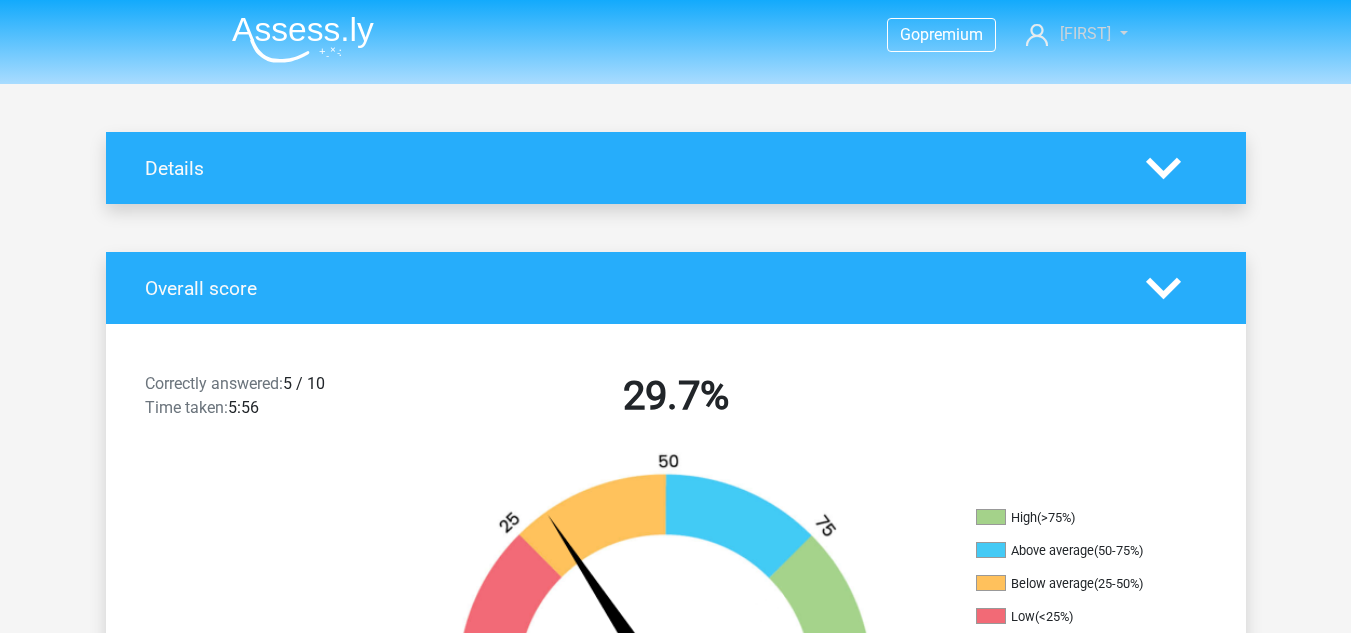 click on "[FIRST]" at bounding box center [1076, 34] 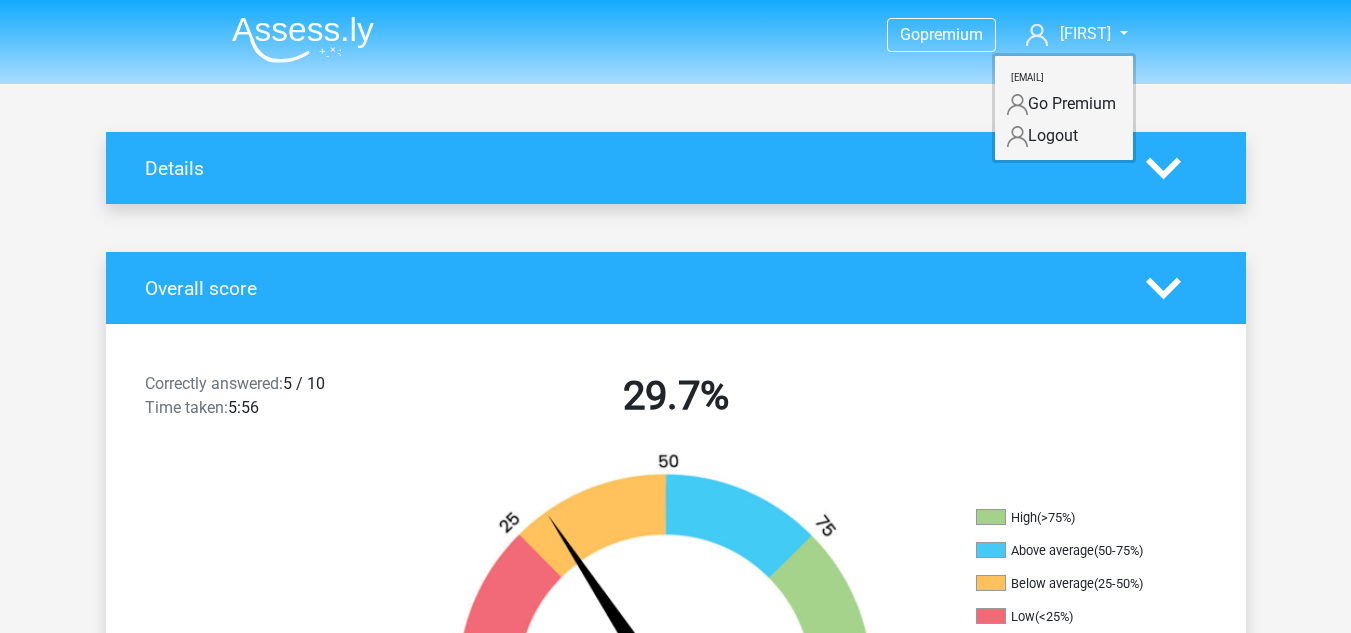 click on "Go  premium
Ehi
ehieduomekeh01@gmail.com" at bounding box center (675, 3447) 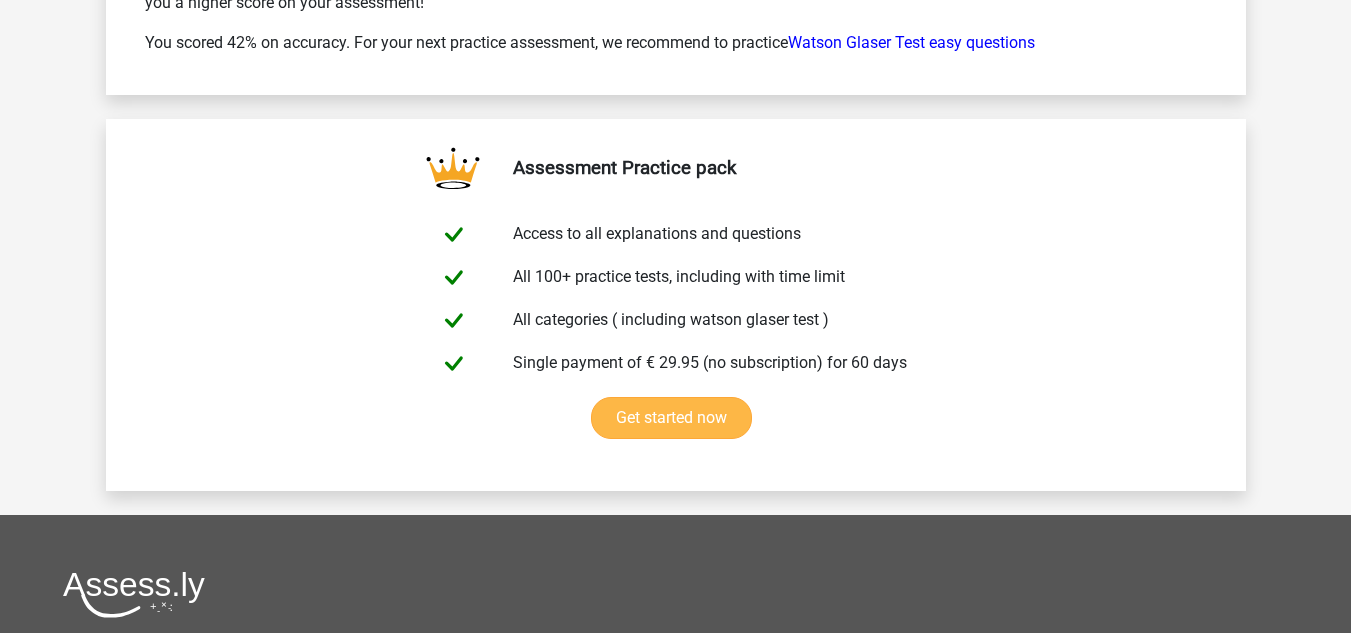 scroll, scrollTop: 6261, scrollLeft: 0, axis: vertical 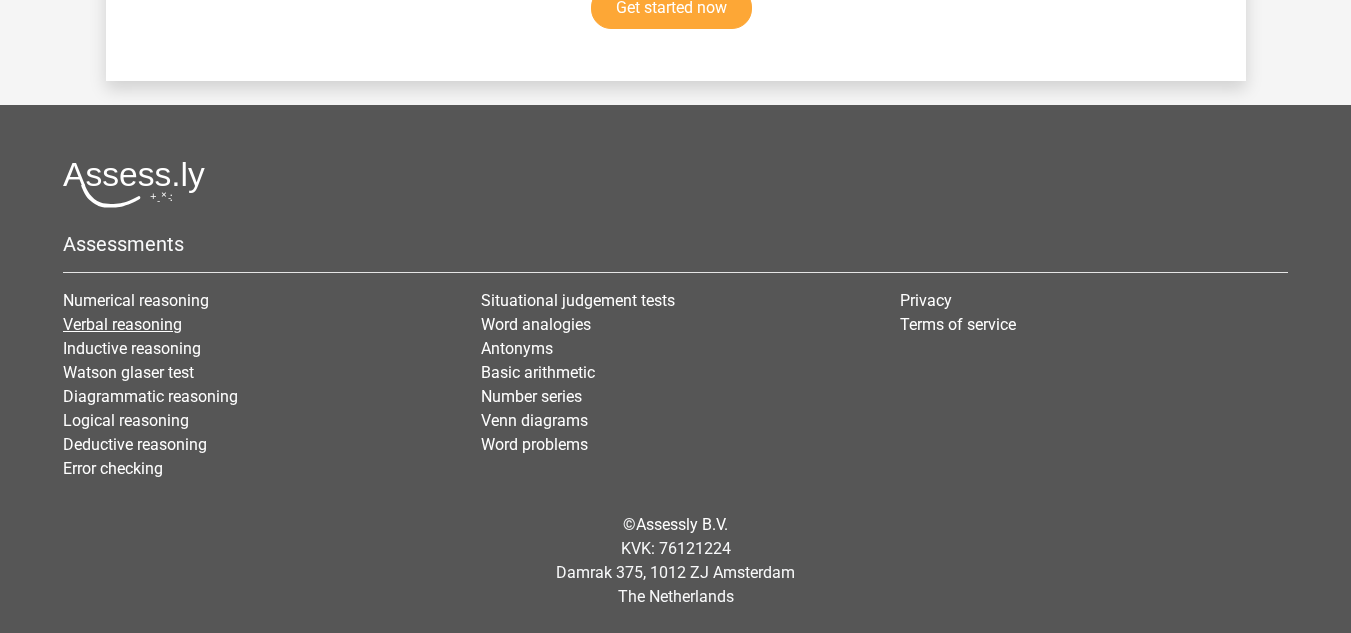 click on "Verbal reasoning" at bounding box center (122, 324) 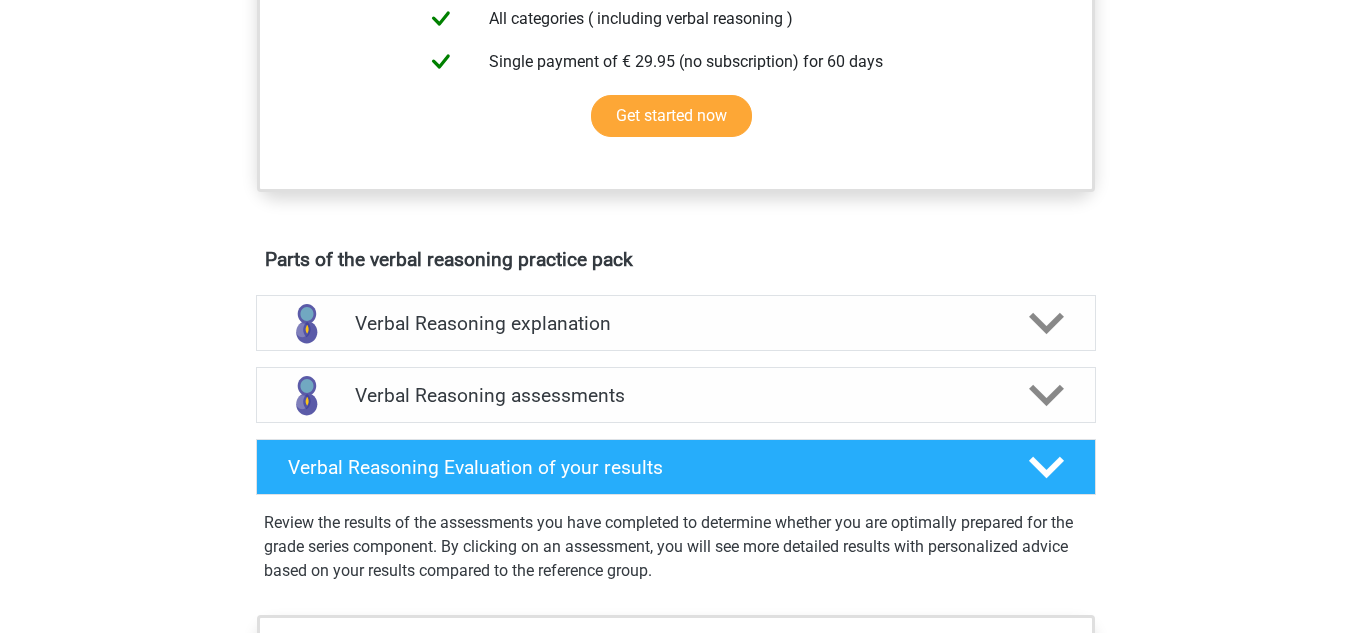 scroll, scrollTop: 853, scrollLeft: 0, axis: vertical 